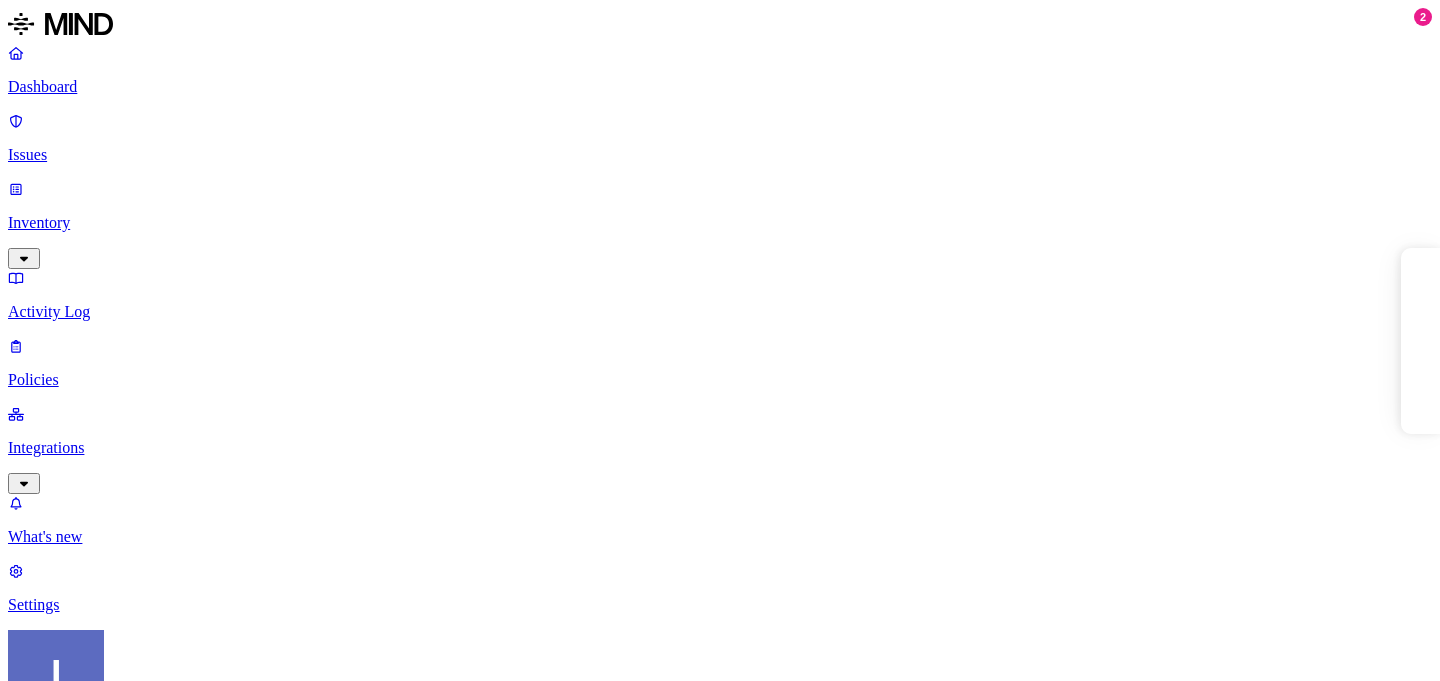 scroll, scrollTop: 0, scrollLeft: 0, axis: both 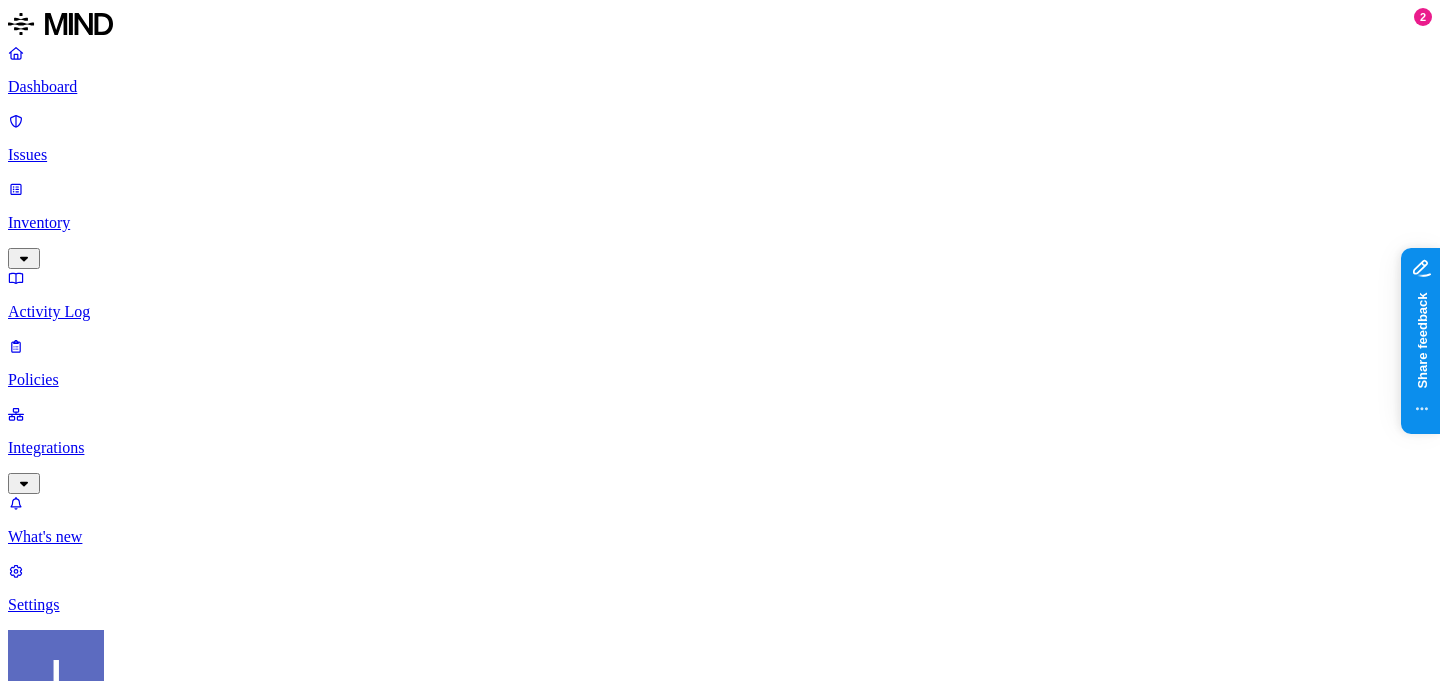 click on "Policies Create Policy Environment Severity Risk category 20 Rules Active Name Environment Active issues Risk category Secret shared with external user Cloud 6 Exposure Credit card number shared with external user Cloud 209 Exposure SSN shared with external user Cloud 184 Exposure Valid key detected in resource Cloud 22 Exposure Resource shared externally by risky user Cloud 0 Exposure Suspicious file deletions by a risky user Cloud 0 Insider threat Suspicious downloads by a risky user Cloud 0 Insider threat Resource with SSN accessed Cloud 5248 Exposure Suspicious downloads of sensitive data by a user Cloud 3542 Insider threat SSN detected in resource Cloud 1055 Exposure Secrets detected in resource Cloud 622 Exposure Credit card detected in resource Cloud 575 Exposure PII upload to the web Endpoint 6 Exfiltration PCI upload to the web Endpoint 0 Exfiltration Secret upload to the web Endpoint 0 Exfiltration PII data shared with external user Cloud 48996 Exposure Suspicious downloads by a user Cloud 1201 48 0" at bounding box center (720, 1492) 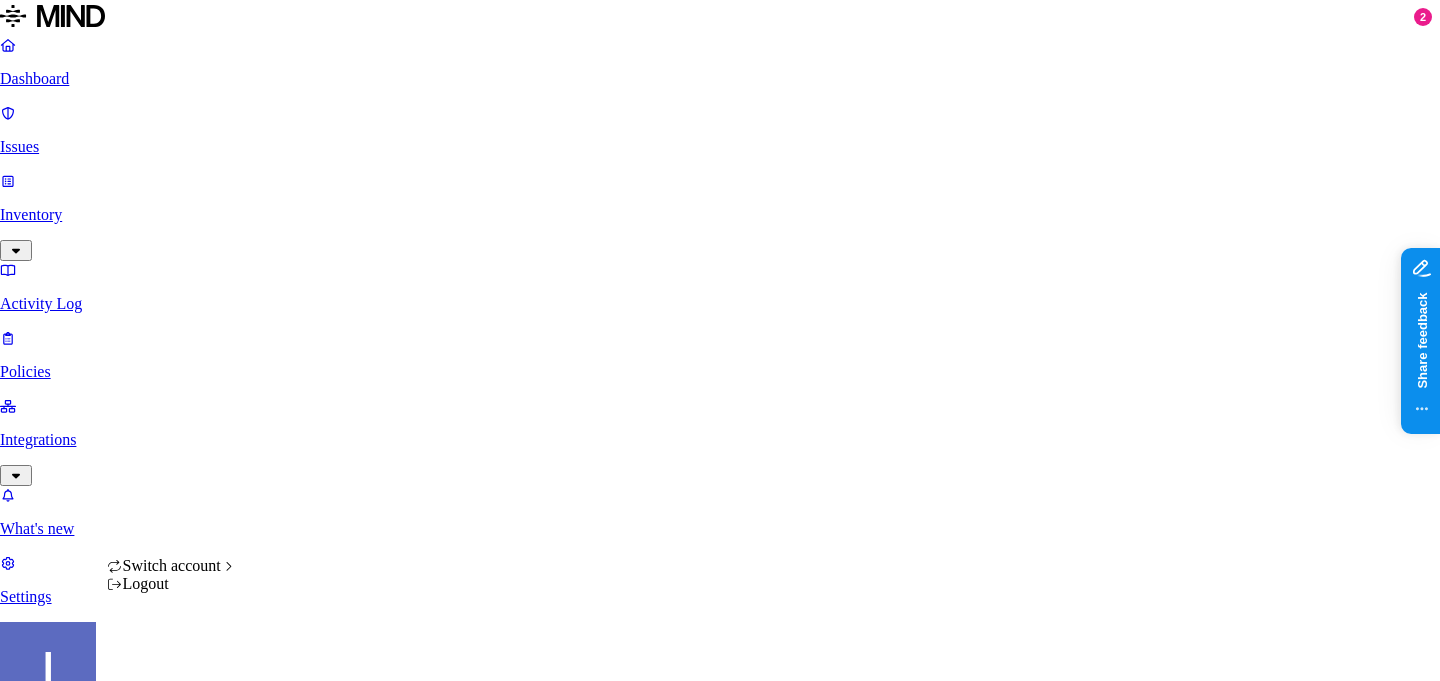 click on "Dashboard Issues Inventory Activity Log Policies Integrations What's new 2 Settings Itai Schwartz Plaid Policies Create Policy Environment Severity Risk category 20 Rules Active Name Environment Active issues Risk category Secret shared with external user Cloud 6 Exposure Credit card number shared with external user Cloud 209 Exposure SSN shared with external user Cloud 184 Exposure Valid key detected in resource Cloud 22 Exposure Resource shared externally by risky user Cloud 0 Exposure Suspicious file deletions by a risky user Cloud 0 Insider threat Suspicious downloads by a risky user Cloud 0 Insider threat Resource with SSN accessed Cloud 5248 Exposure Suspicious downloads of sensitive data by a user Cloud 3542 Insider threat SSN detected in resource Cloud 1055 Exposure Secrets detected in resource Cloud 622 Exposure Credit card detected in resource Cloud 575 Exposure PII upload to the web Endpoint 6 Exfiltration PCI upload to the web Endpoint 0 Exfiltration Secret upload to the web Endpoint 0 0" at bounding box center (720, 1068) 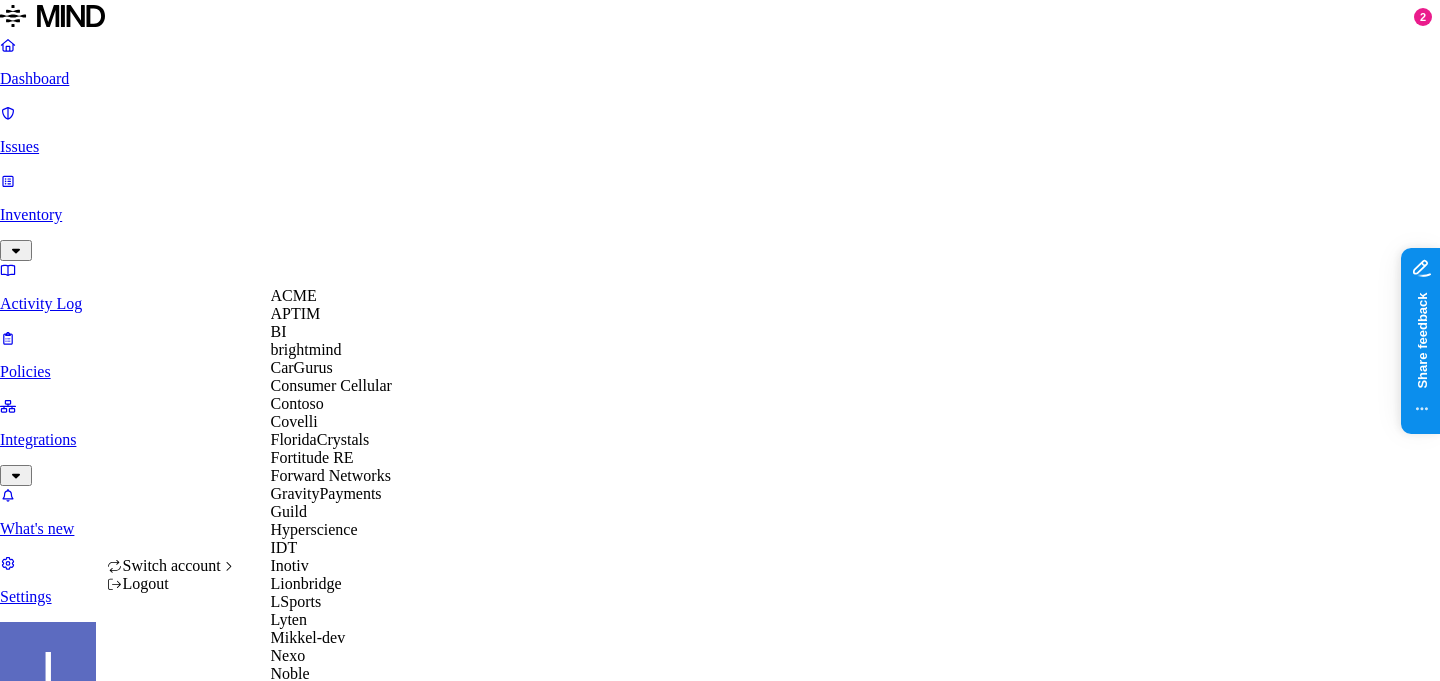 scroll, scrollTop: 864, scrollLeft: 0, axis: vertical 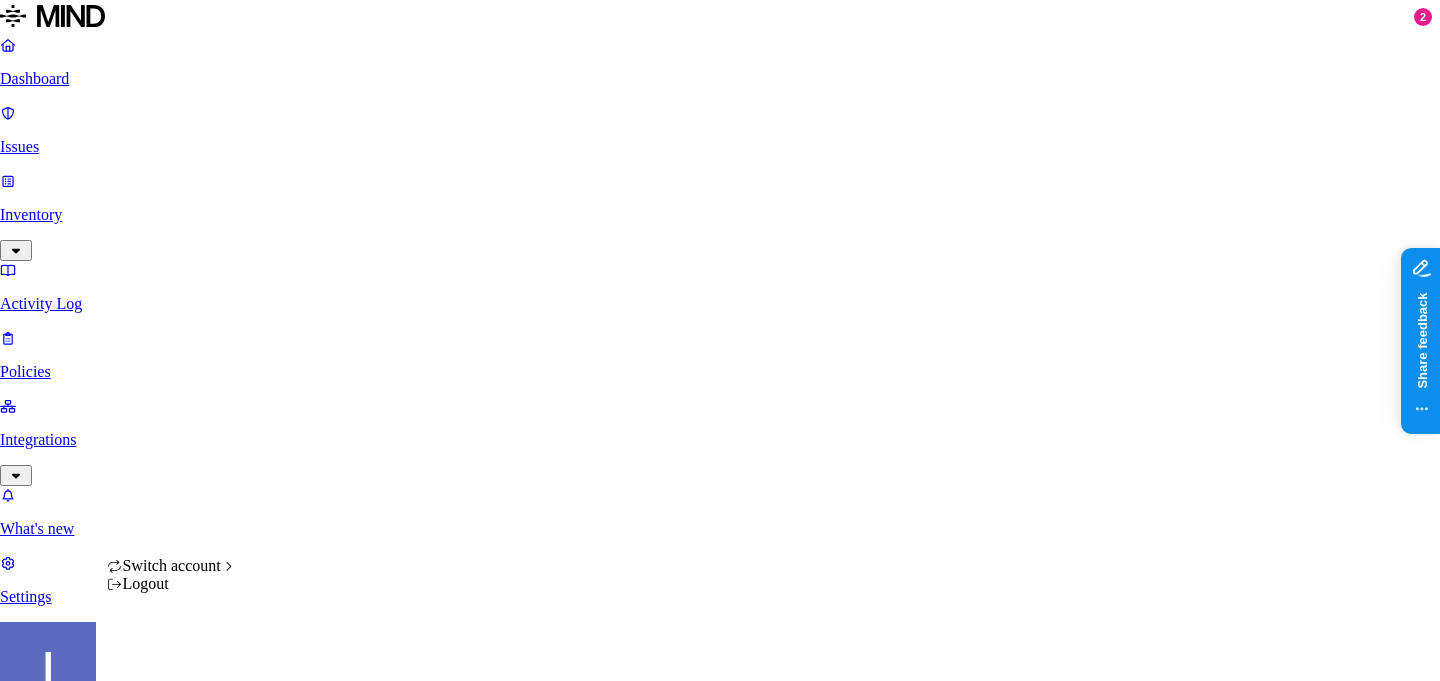 click on "Dashboard Issues Inventory Activity Log Policies Integrations What's new 2 Settings Itai Schwartz Plaid Policies Create Policy Environment Severity Risk category 20 Rules Active Name Environment Active issues Risk category Secret shared with external user Cloud 6 Exposure Credit card number shared with external user Cloud 209 Exposure SSN shared with external user Cloud 184 Exposure Valid key detected in resource Cloud 22 Exposure Resource shared externally by risky user Cloud 0 Exposure Suspicious file deletions by a risky user Cloud 0 Insider threat Suspicious downloads by a risky user Cloud 0 Insider threat Resource with SSN accessed Cloud 5248 Exposure Suspicious downloads of sensitive data by a user Cloud 3542 Insider threat SSN detected in resource Cloud 1055 Exposure Secrets detected in resource Cloud 622 Exposure Credit card detected in resource Cloud 575 Exposure PII upload to the web Endpoint 6 Exfiltration PCI upload to the web Endpoint 0 Exfiltration Secret upload to the web Endpoint 0 0" at bounding box center [720, 1068] 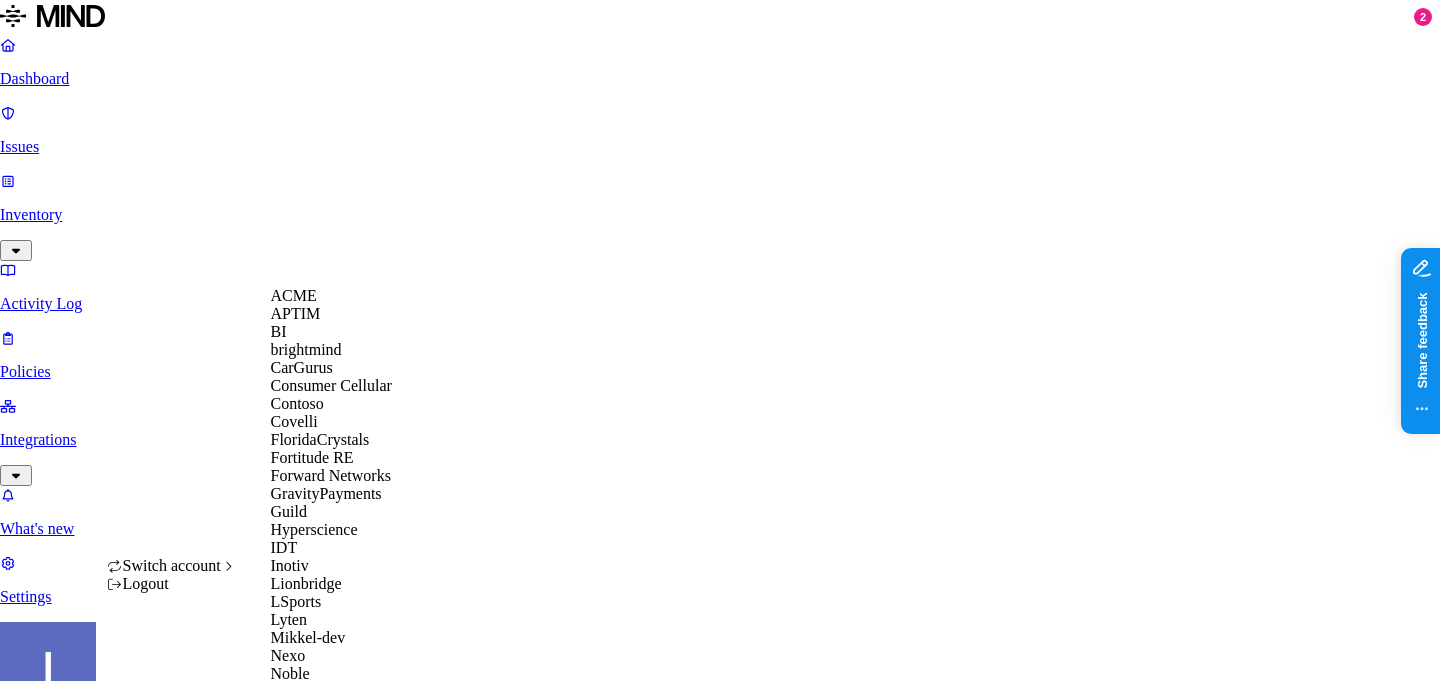 scroll, scrollTop: 786, scrollLeft: 0, axis: vertical 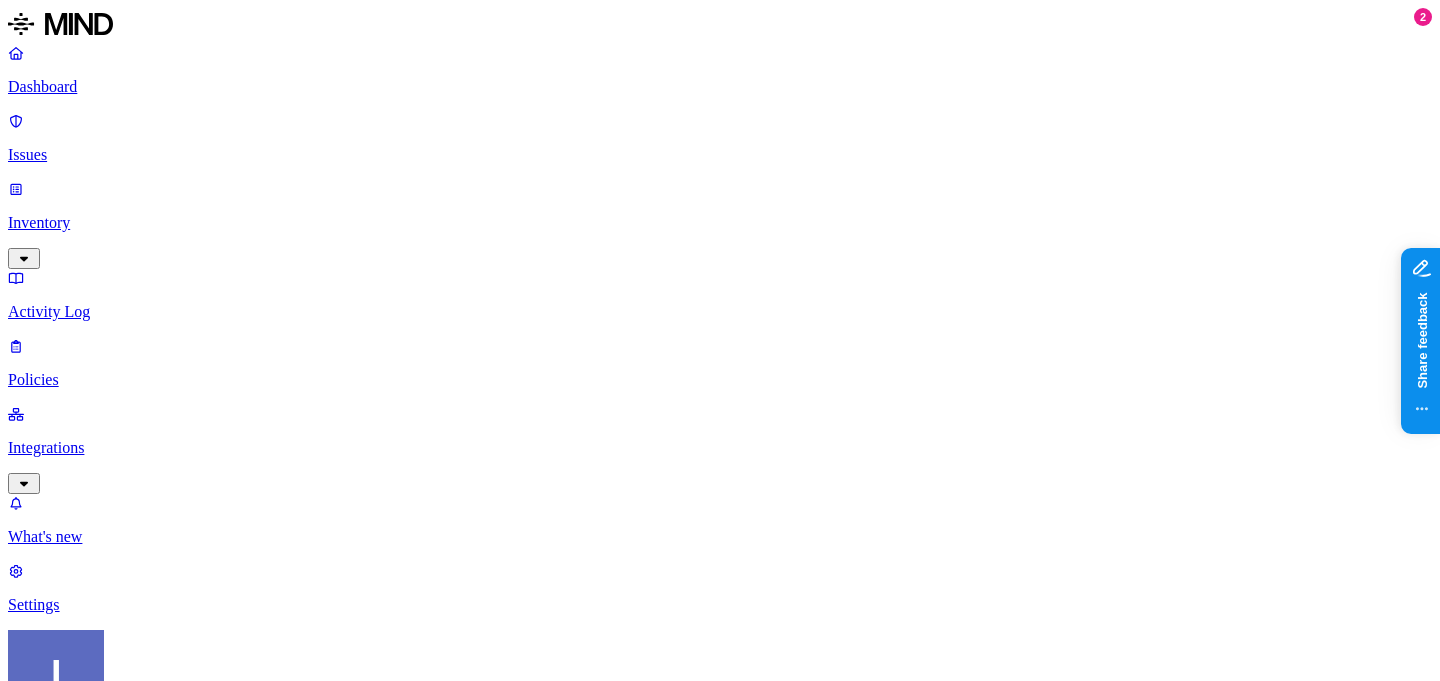 click on "Environment" at bounding box center [53, 954] 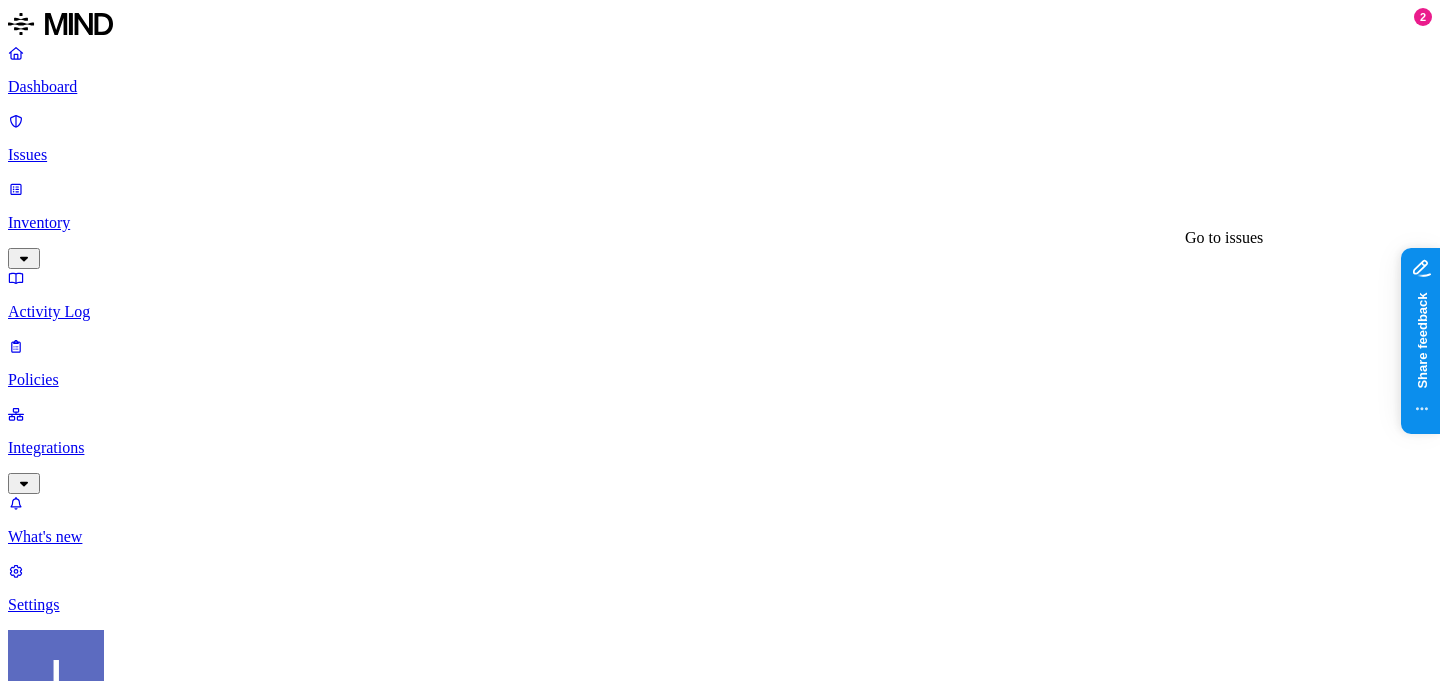 click on "2" at bounding box center [980, 1366] 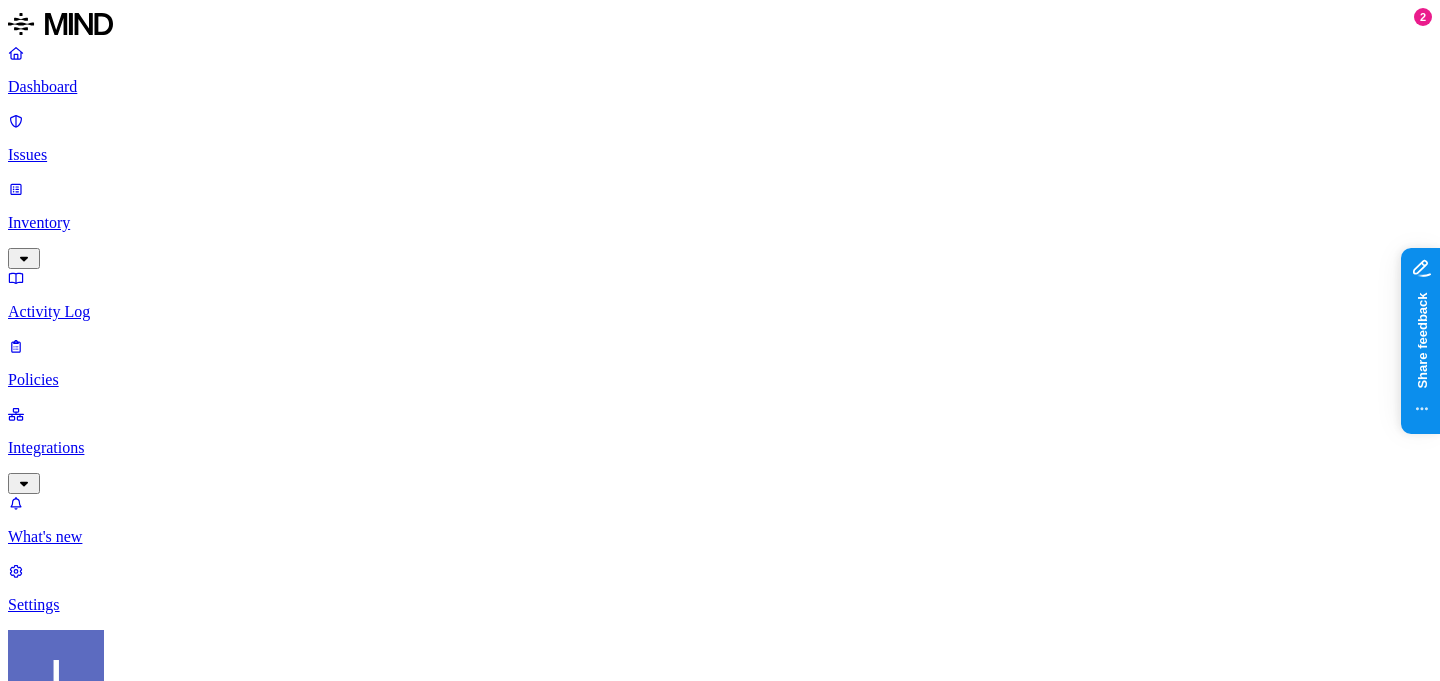 click on "chatgpt.com" at bounding box center [703, 1486] 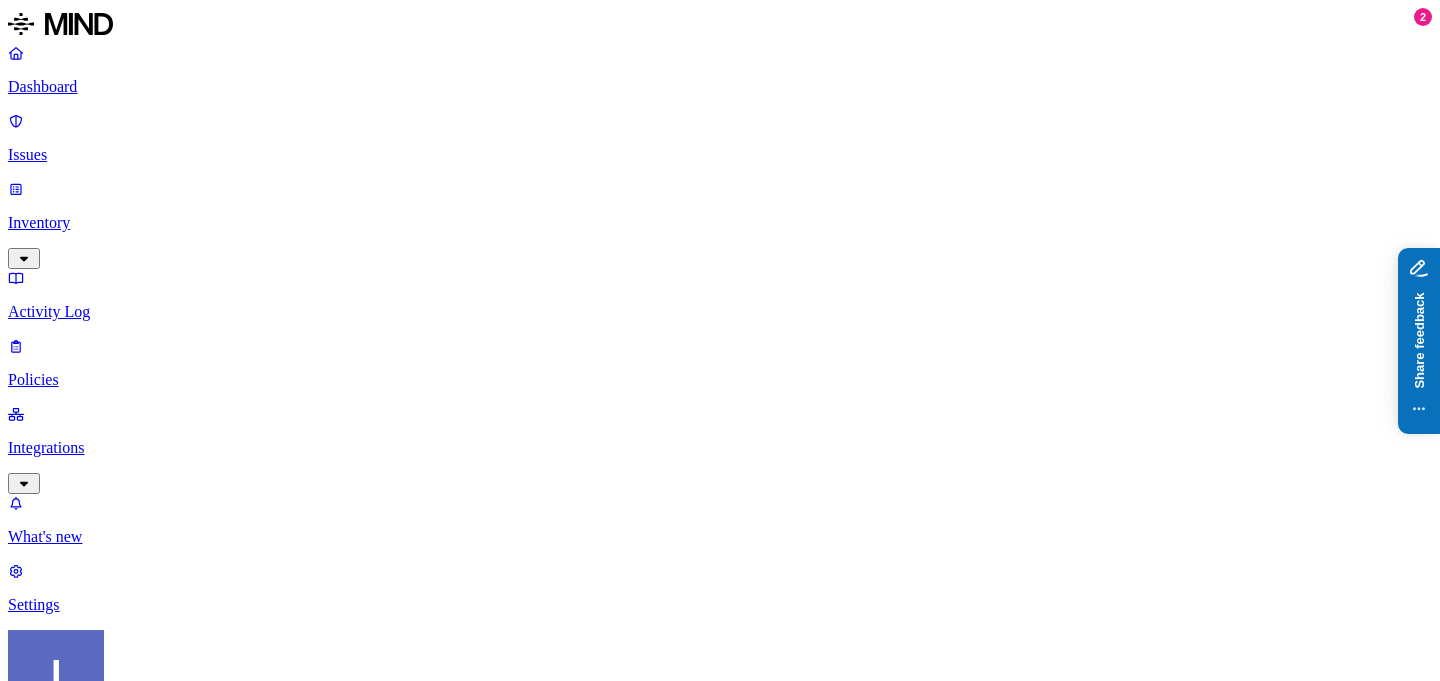 click on "Share feedback" at bounding box center (1491, 454) 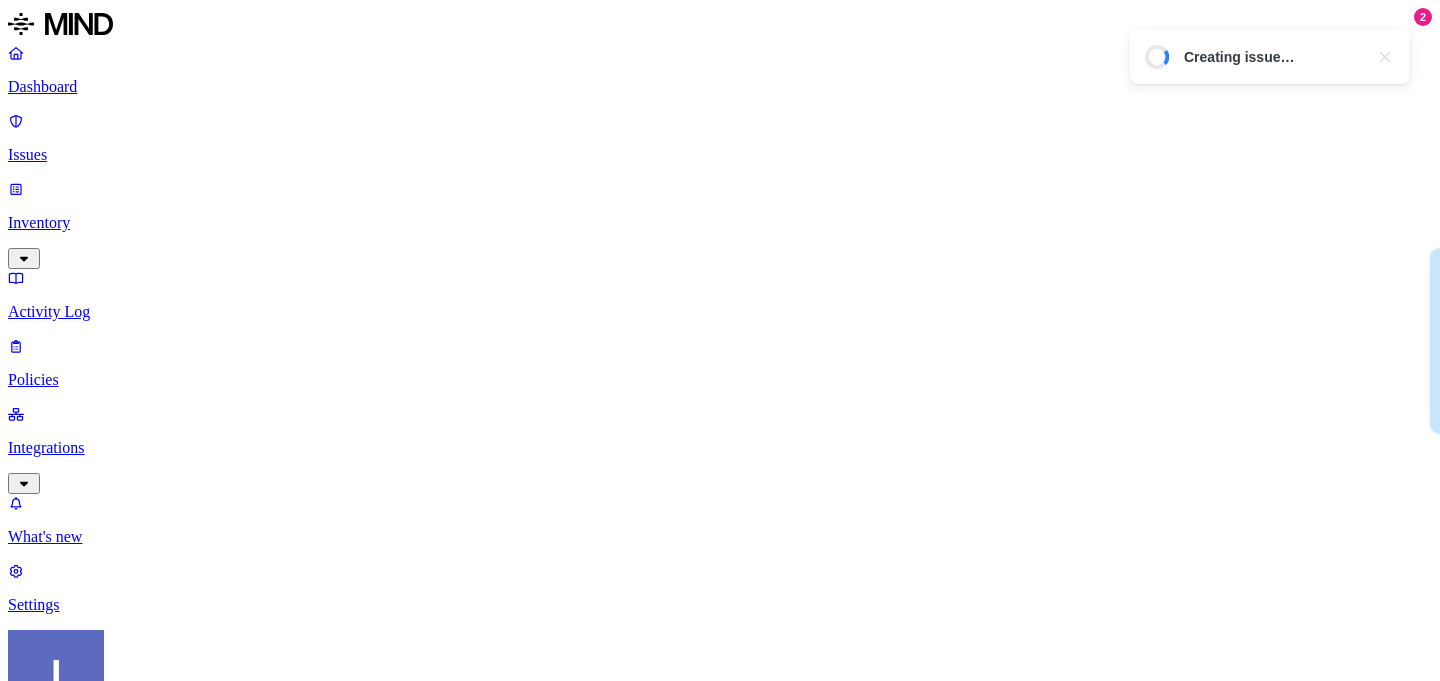 scroll, scrollTop: 0, scrollLeft: 0, axis: both 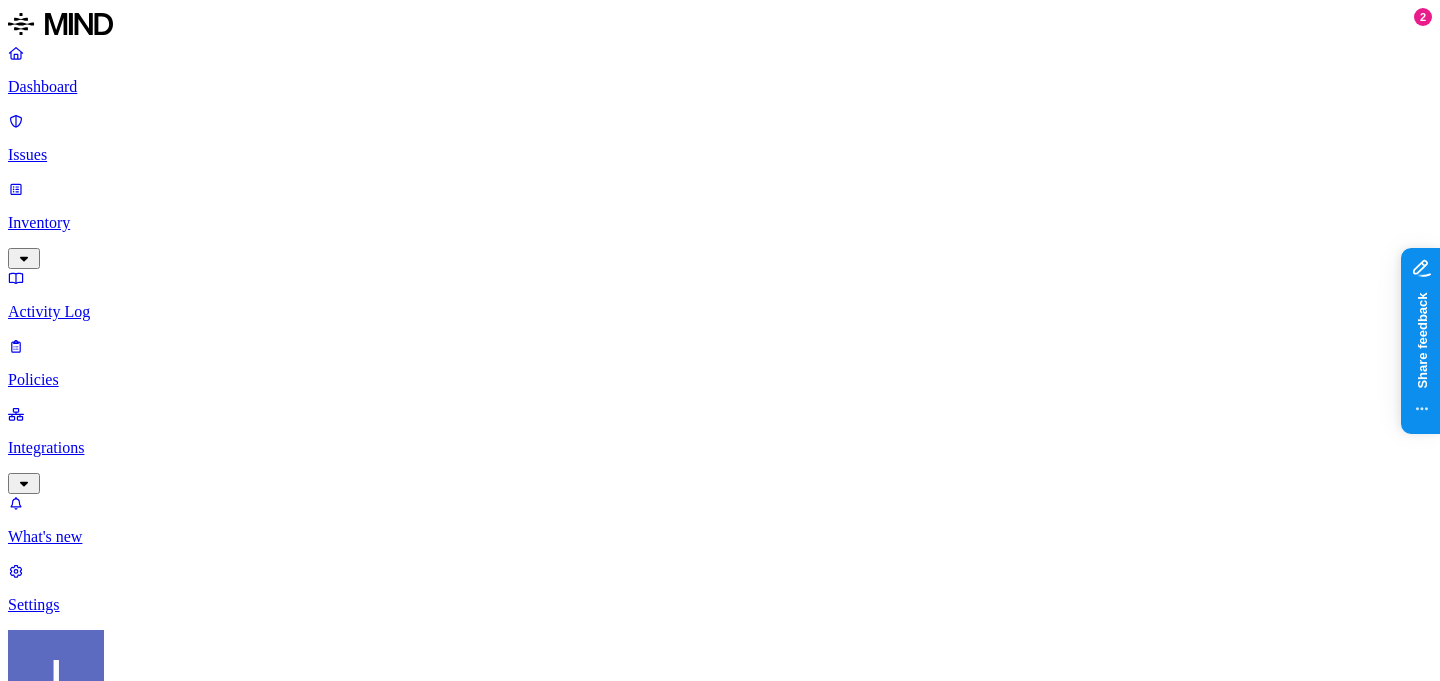click on "Dashboard Issues Inventory Activity Log Policies Integrations" at bounding box center [720, 269] 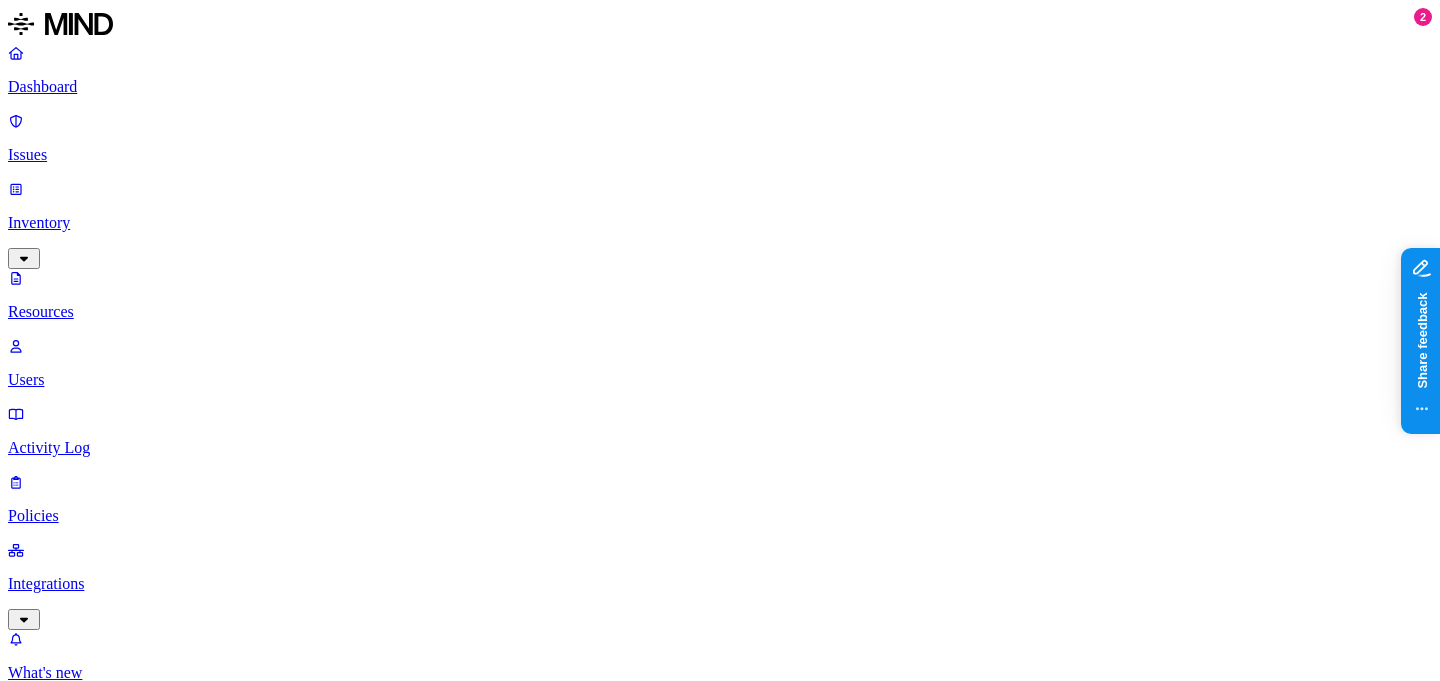 click on "Classification" at bounding box center [55, 1111] 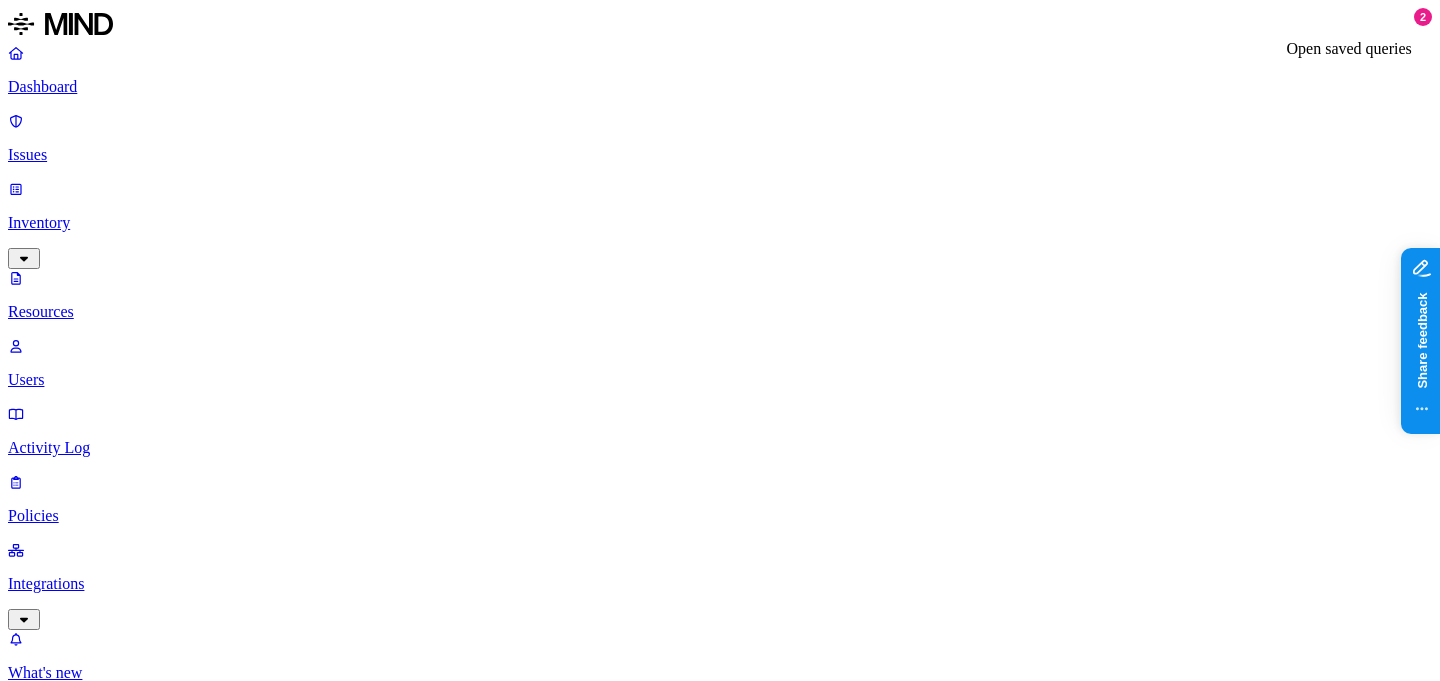 click at bounding box center (23, 1297) 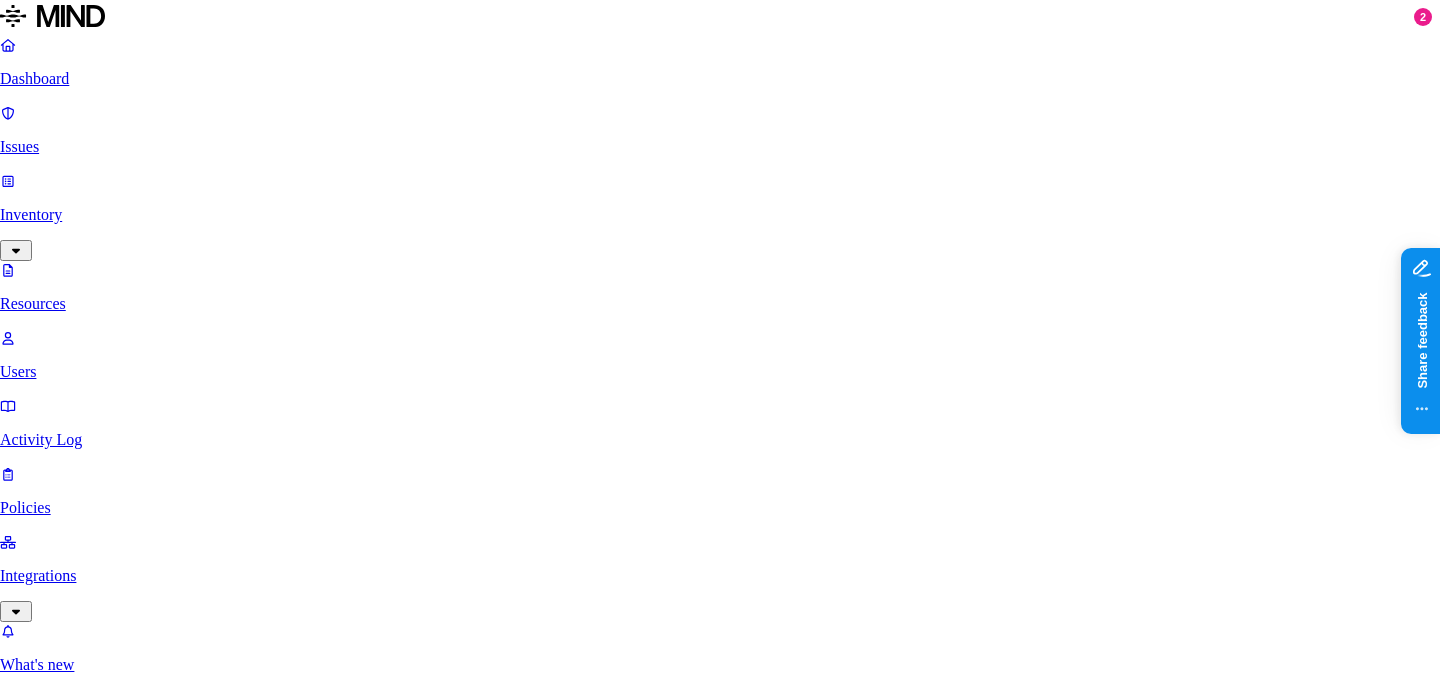 click on "MIND" at bounding box center (264, 6248) 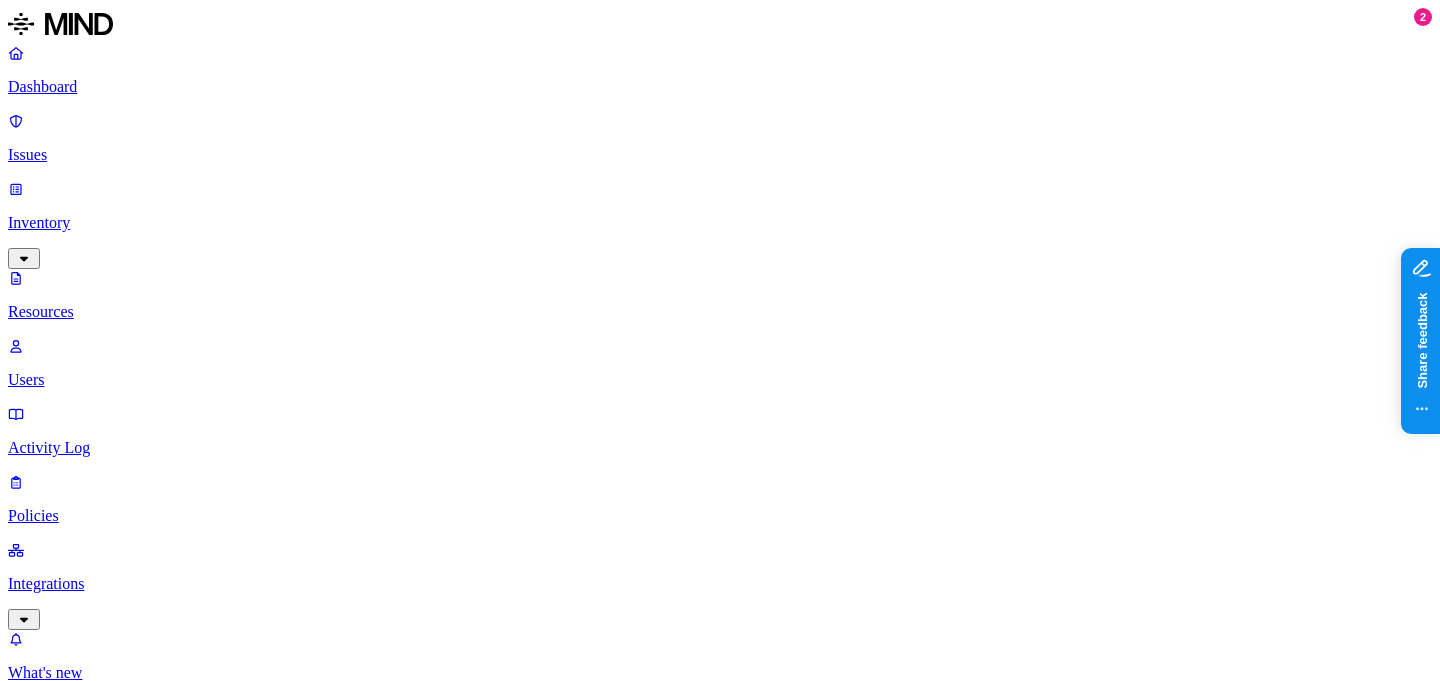 click 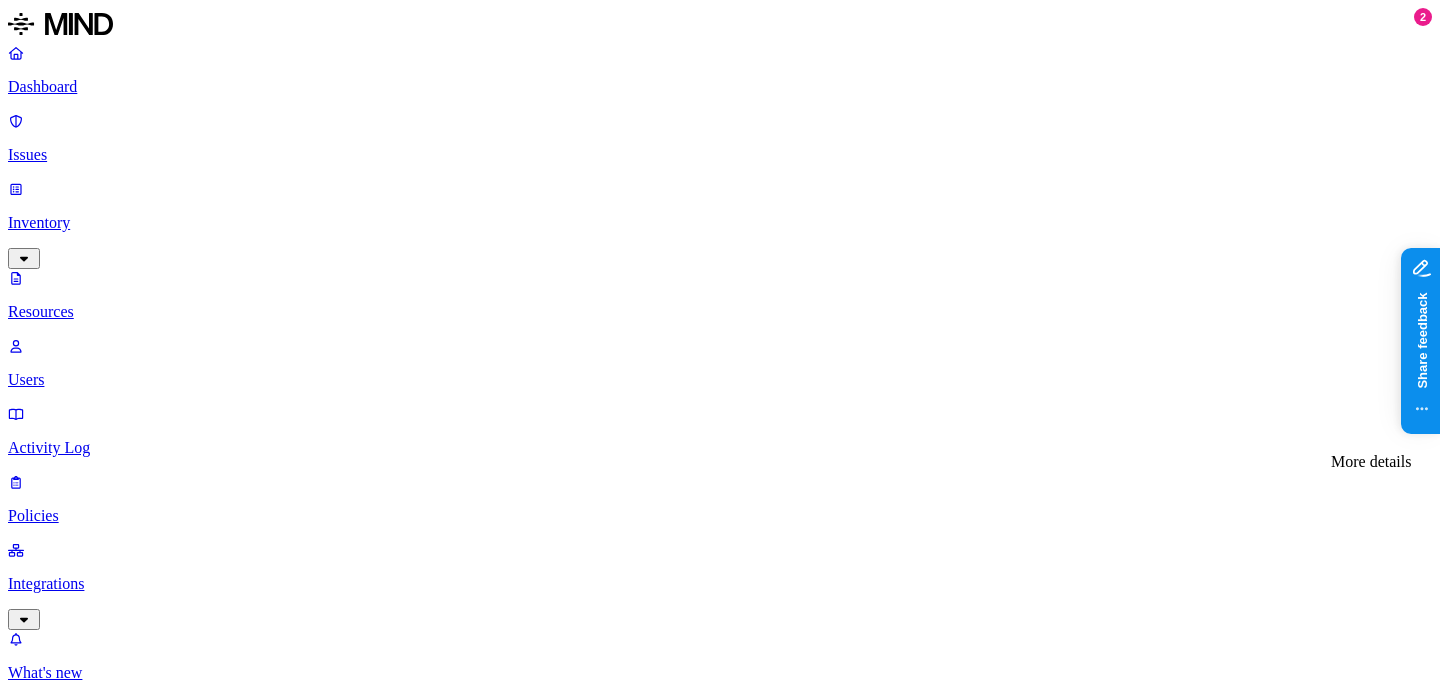 click 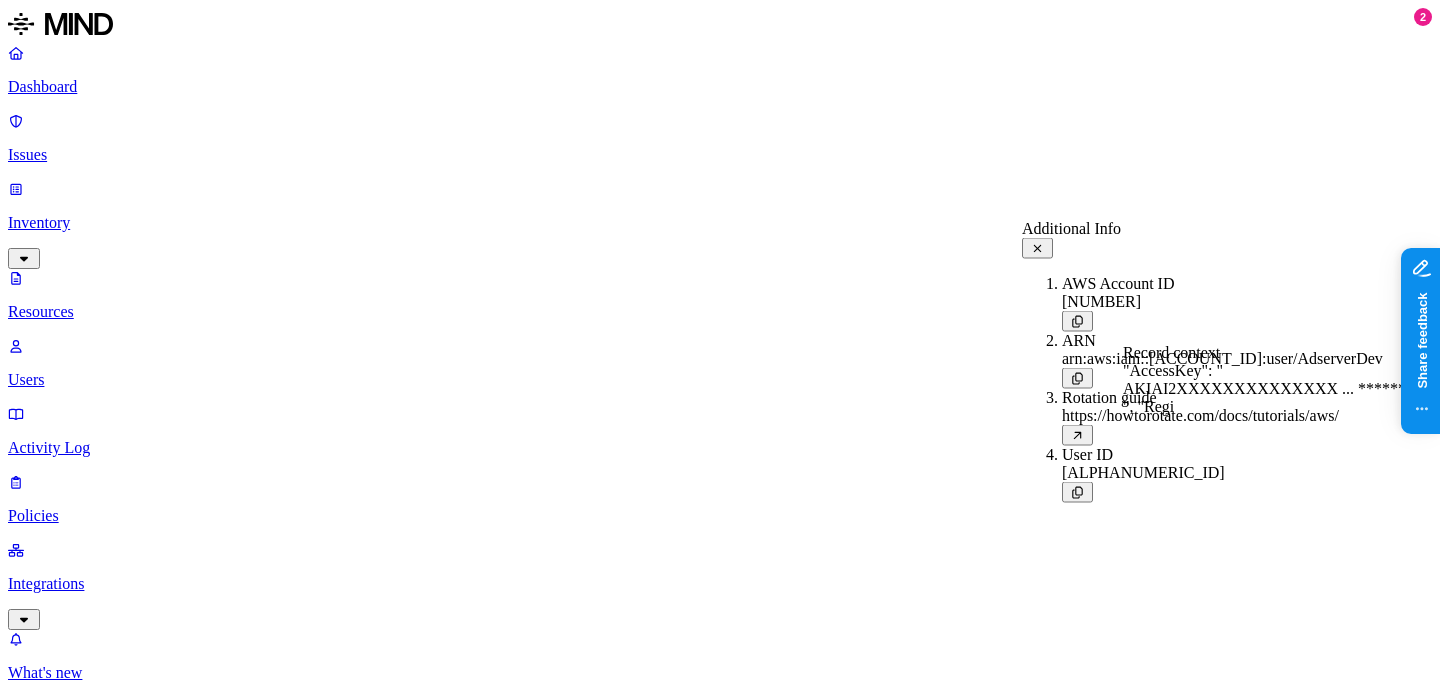 click on "**********" at bounding box center [283, 2957] 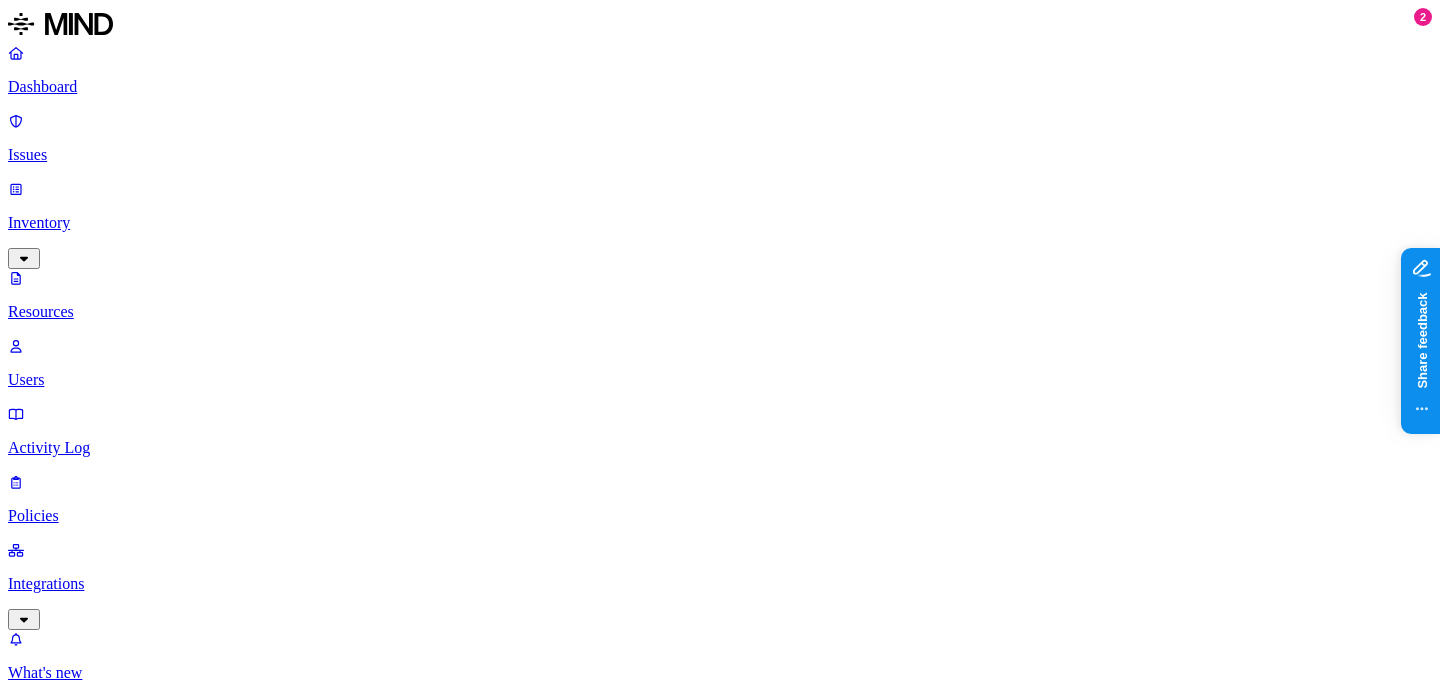 click on "configs.tar.gz Secrets 1 – – – OpenWeb/OW-9387/OW-9390" at bounding box center (553, 1463) 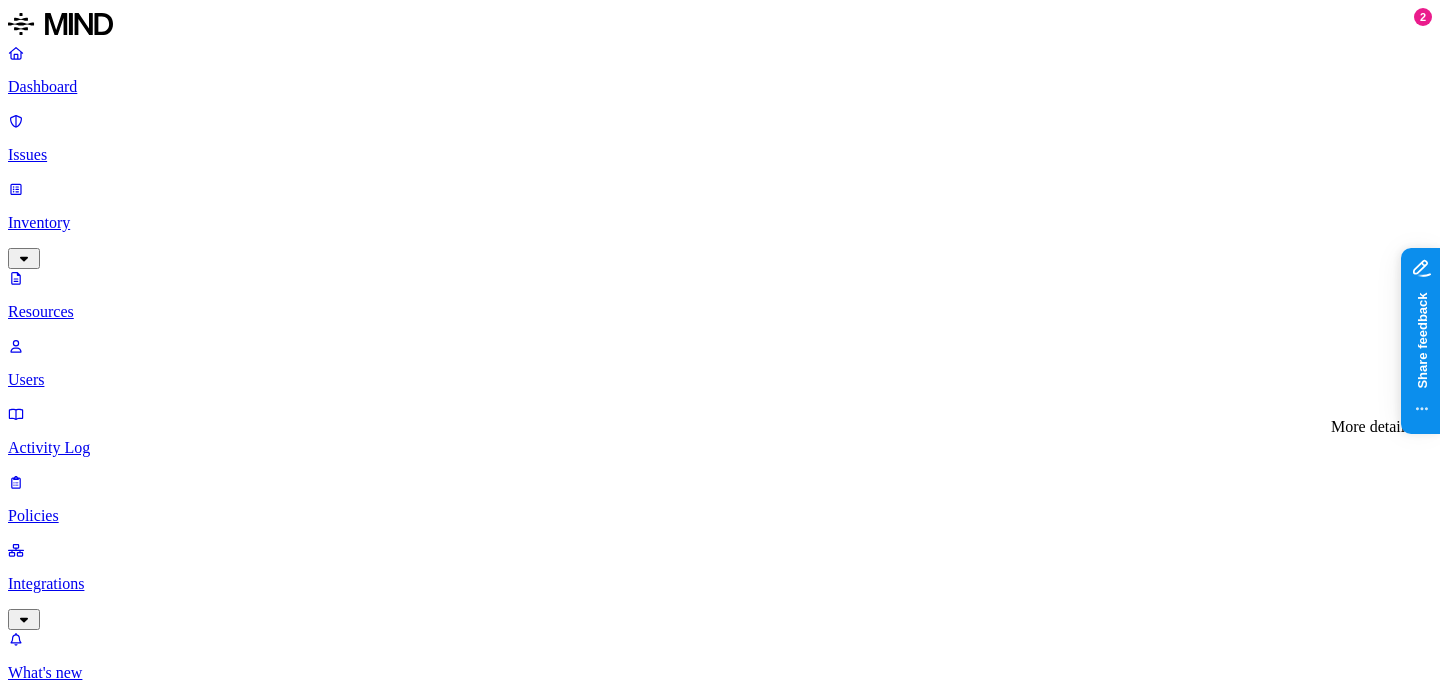 click 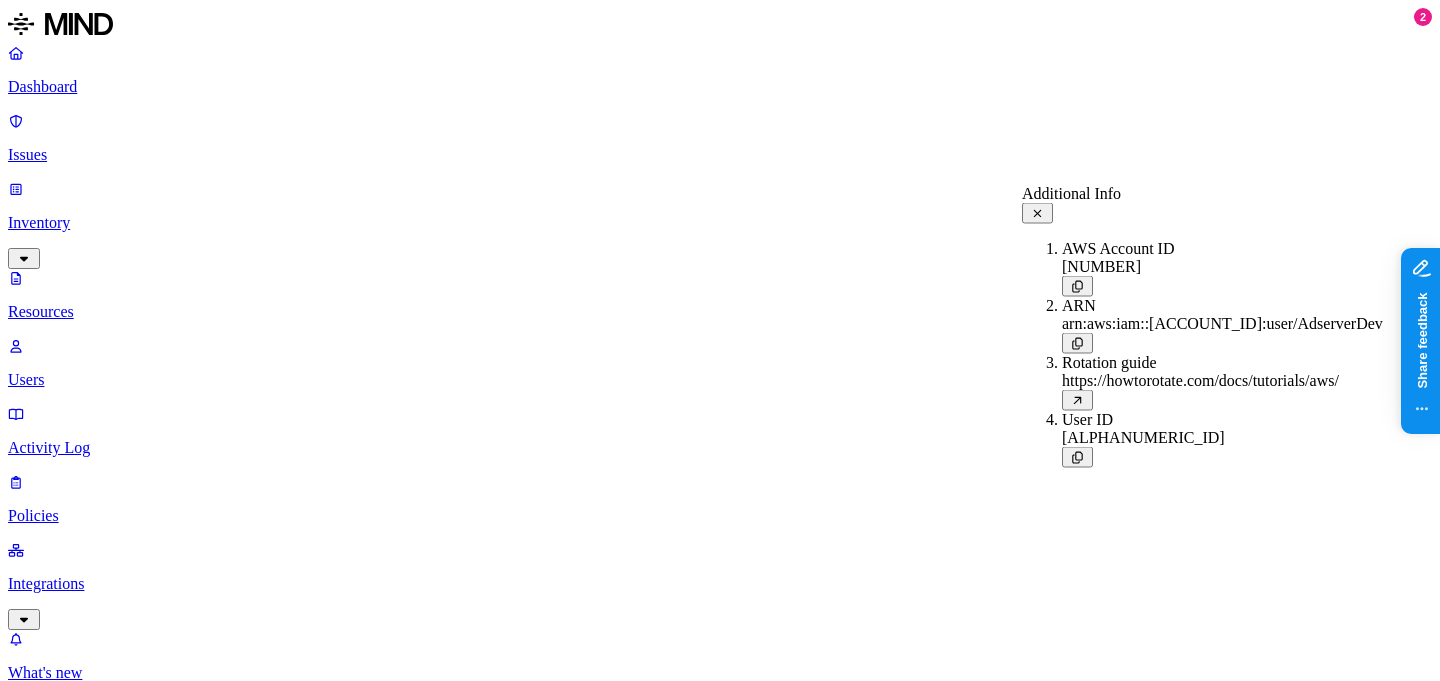click at bounding box center [1222, 343] 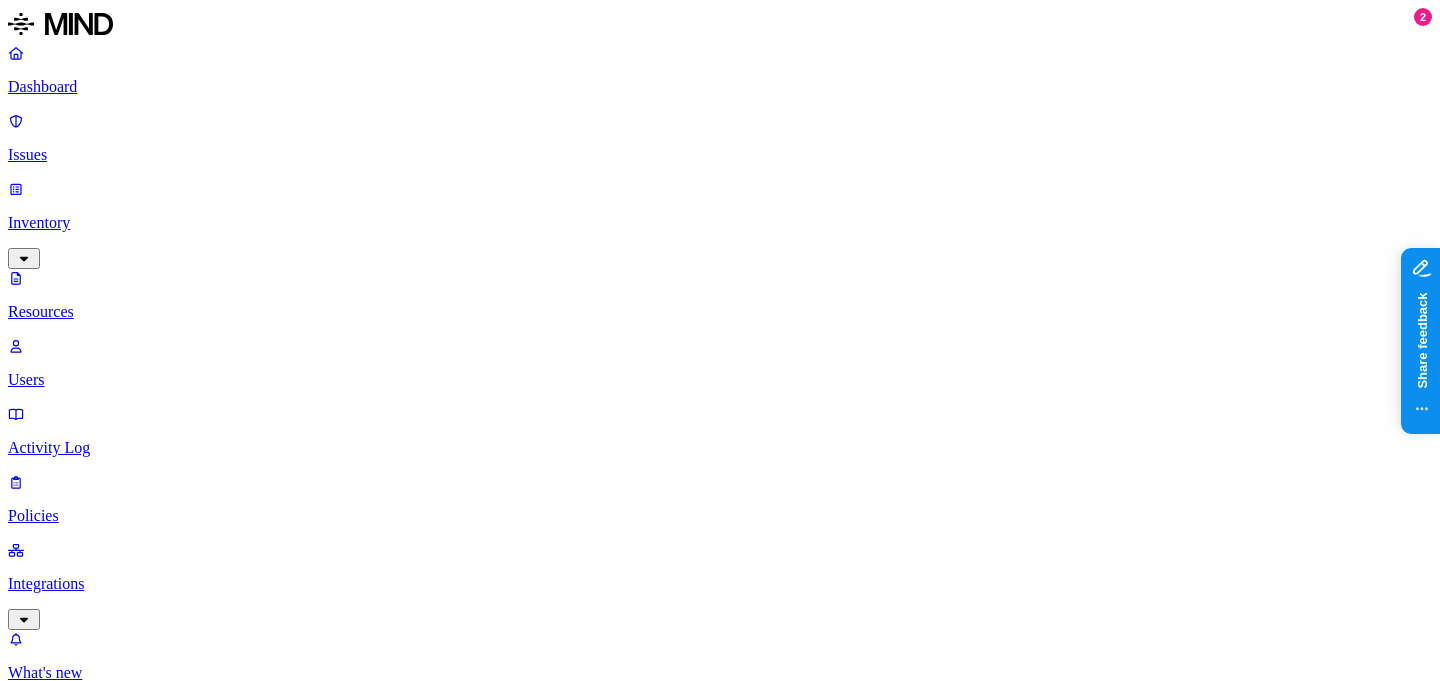 scroll, scrollTop: 145, scrollLeft: 0, axis: vertical 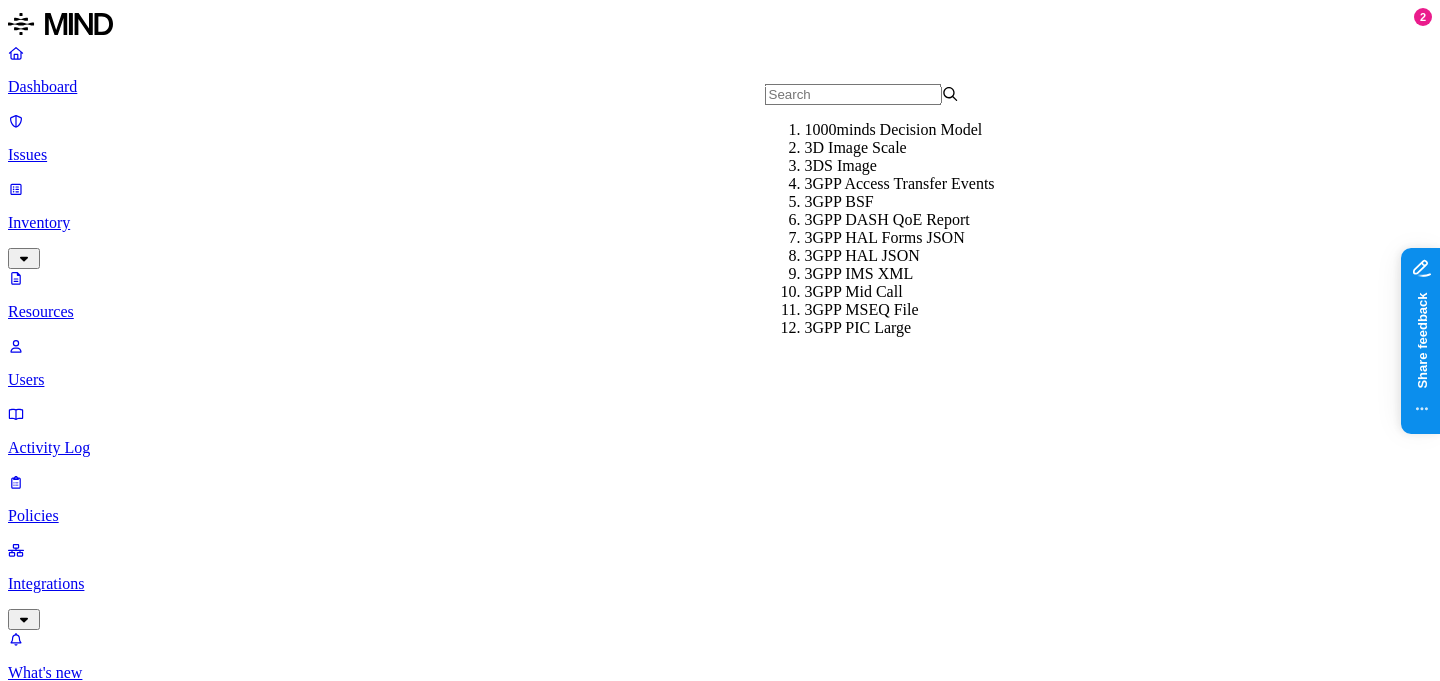 click on "Classification" at bounding box center (55, 1111) 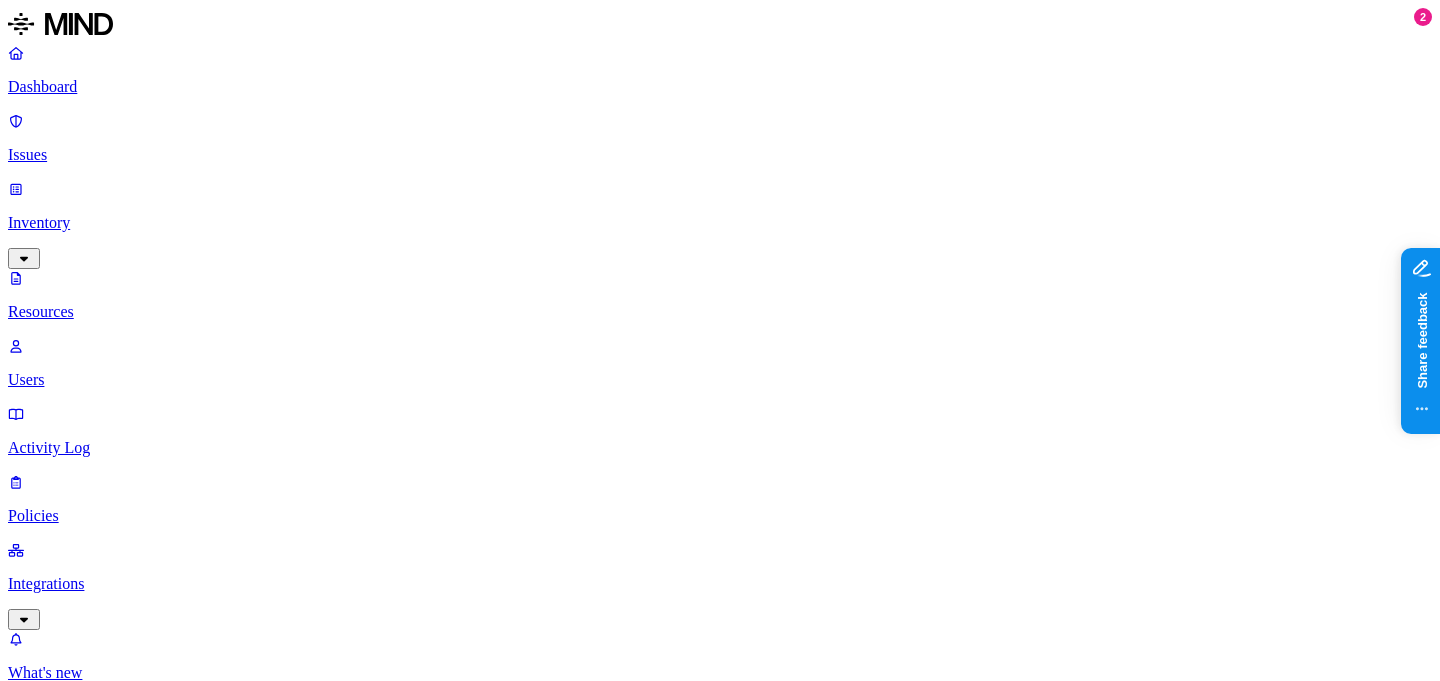 click on "Resources" at bounding box center [720, 1004] 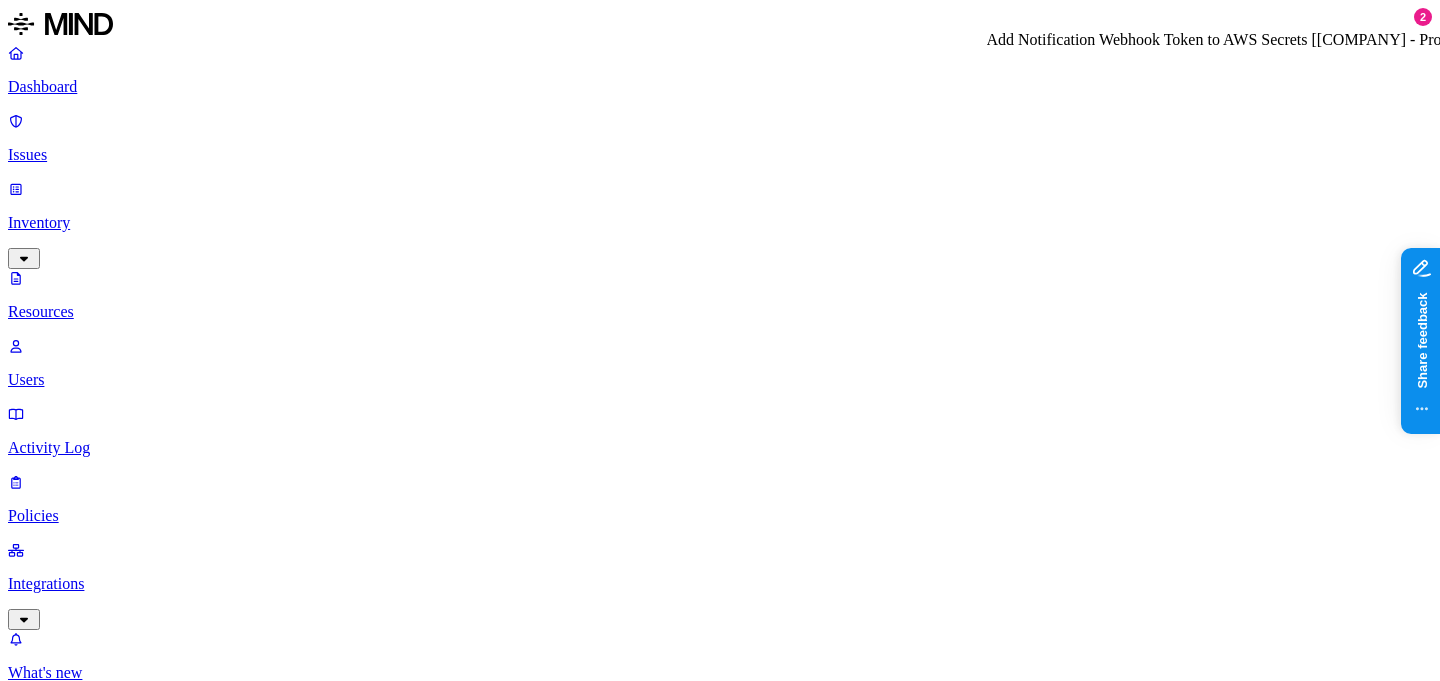 click on "Add Notification Webhook Token to AWS Secrets [[COMPANY] - Production]" at bounding box center (720, 5093) 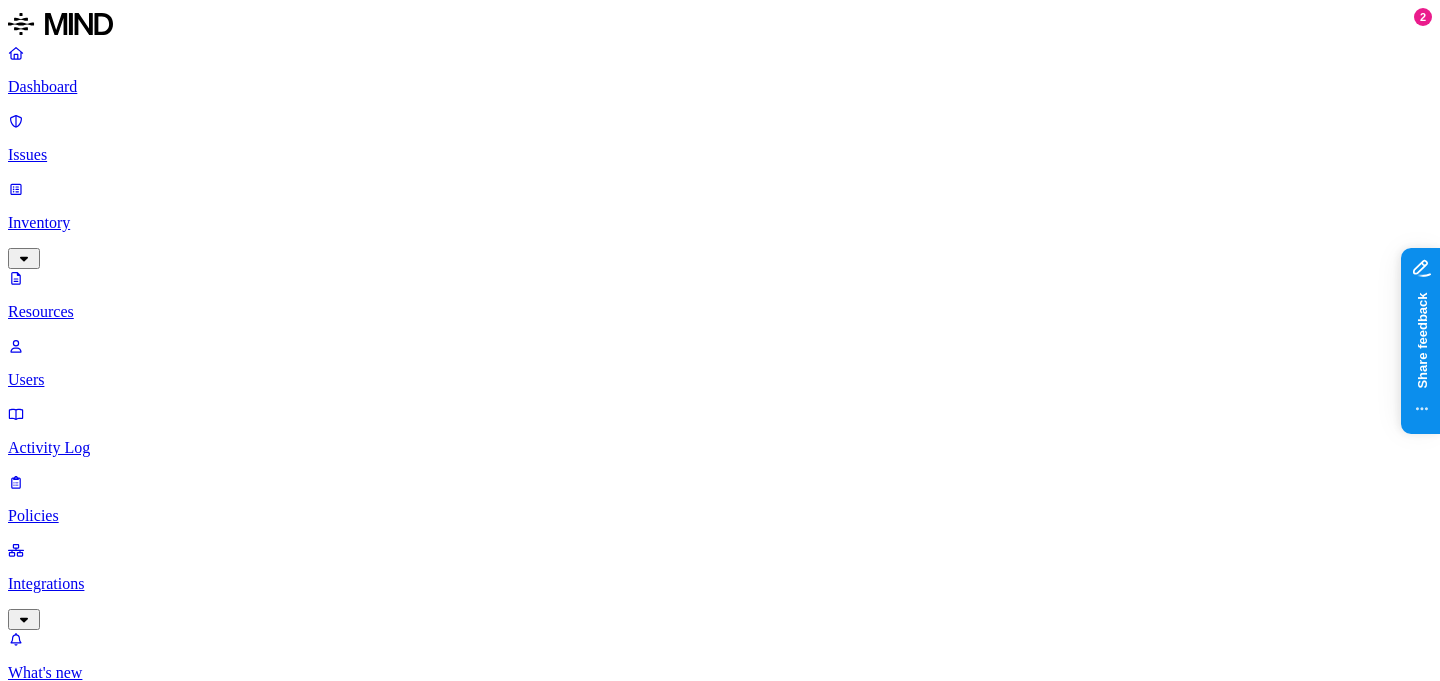 click on "Add Notification Webhook Token to AWS Secrets [[COMPANY] - Production]" at bounding box center (720, 5093) 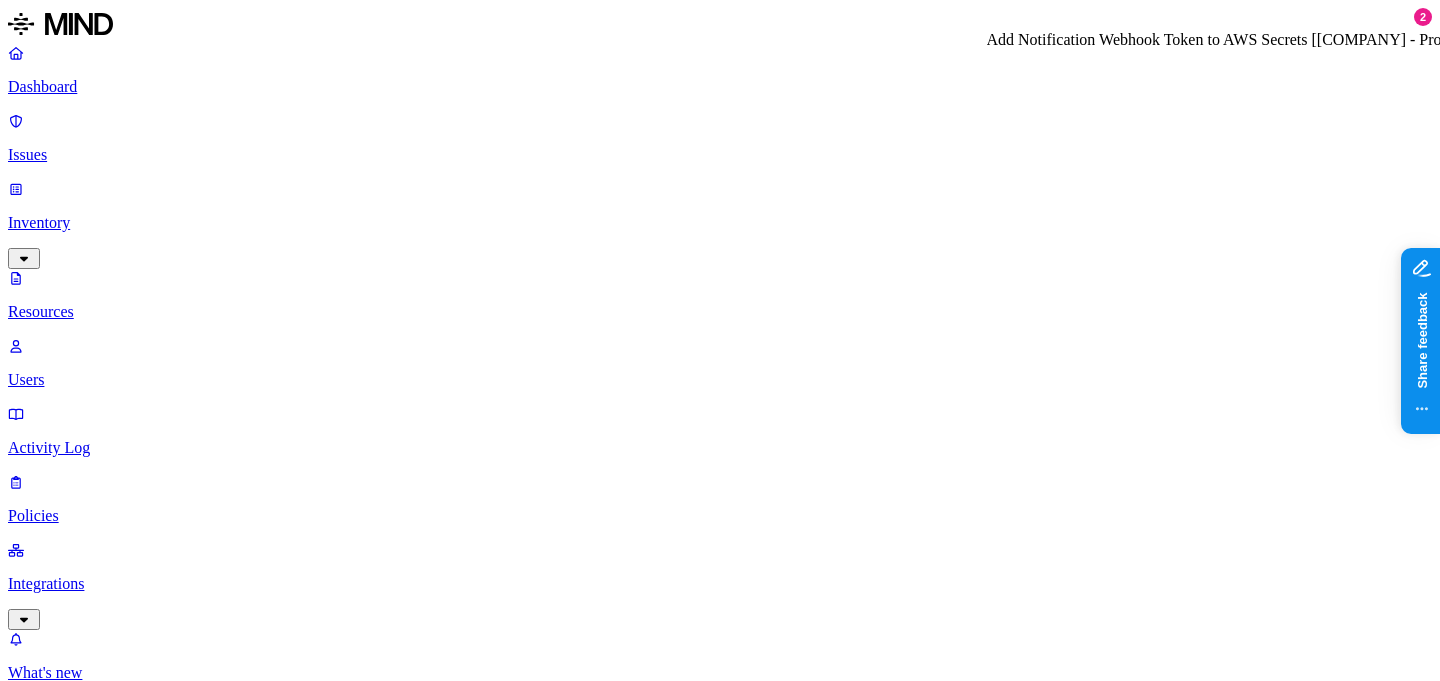 click on "Add Notification Webhook Token to AWS Secrets [[COMPANY] - Production]" at bounding box center (720, 5093) 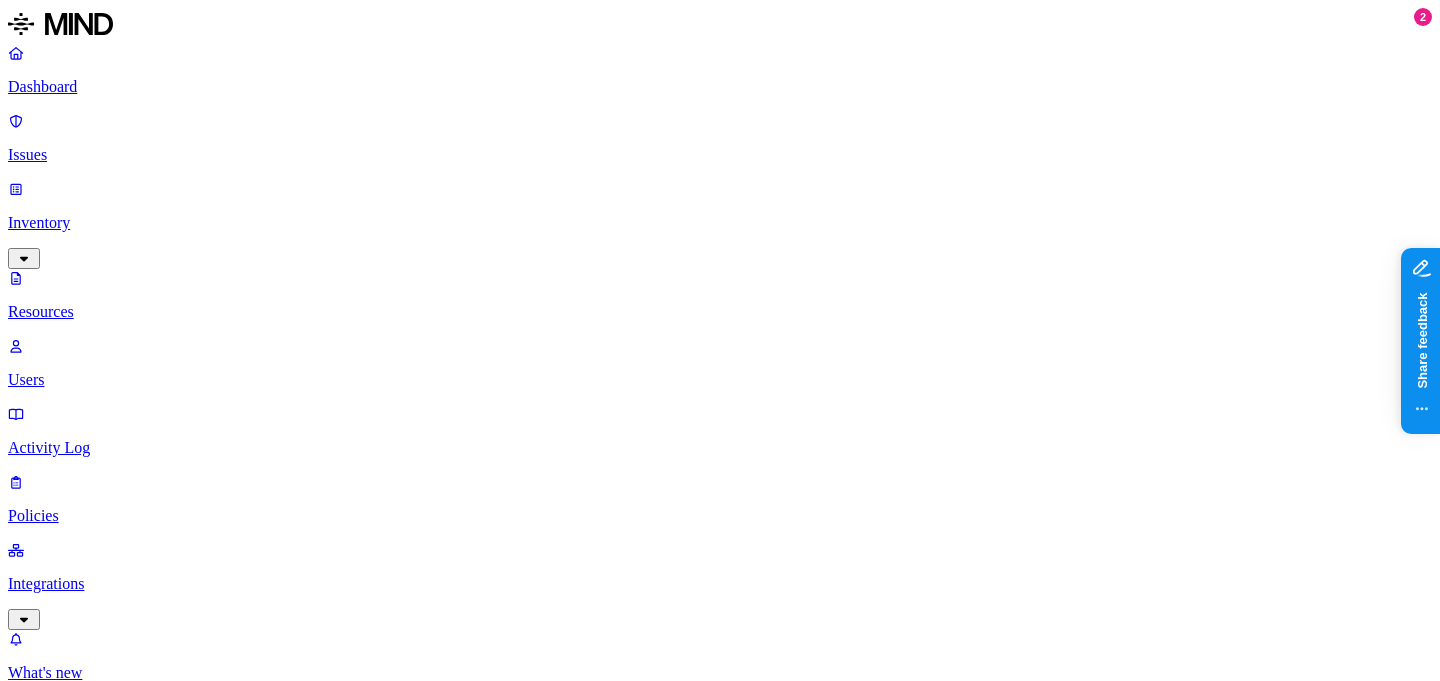 click on "Add Notification Webhook Token to AWS Secrets [[COMPANY] - Production]" at bounding box center [720, 5093] 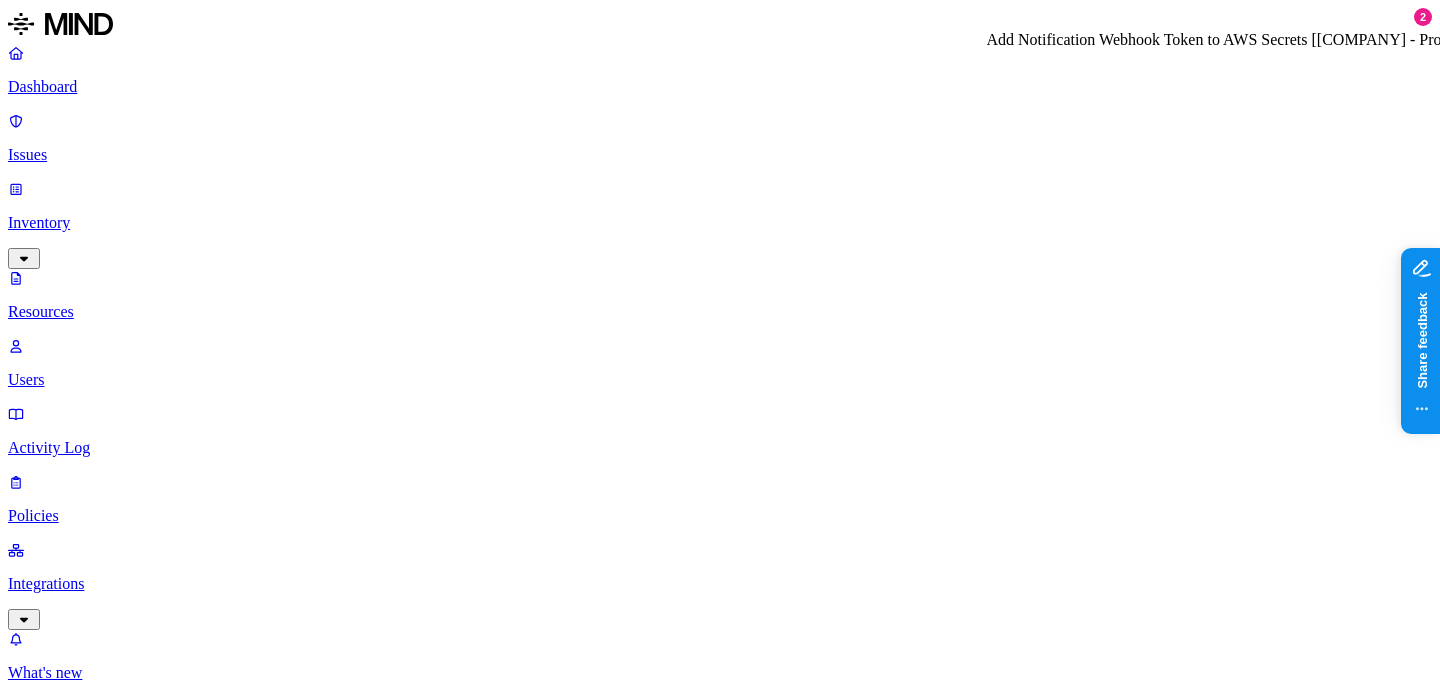 click on "Add Notification Webhook Token to AWS Secrets [[COMPANY] - Production]" at bounding box center (720, 5093) 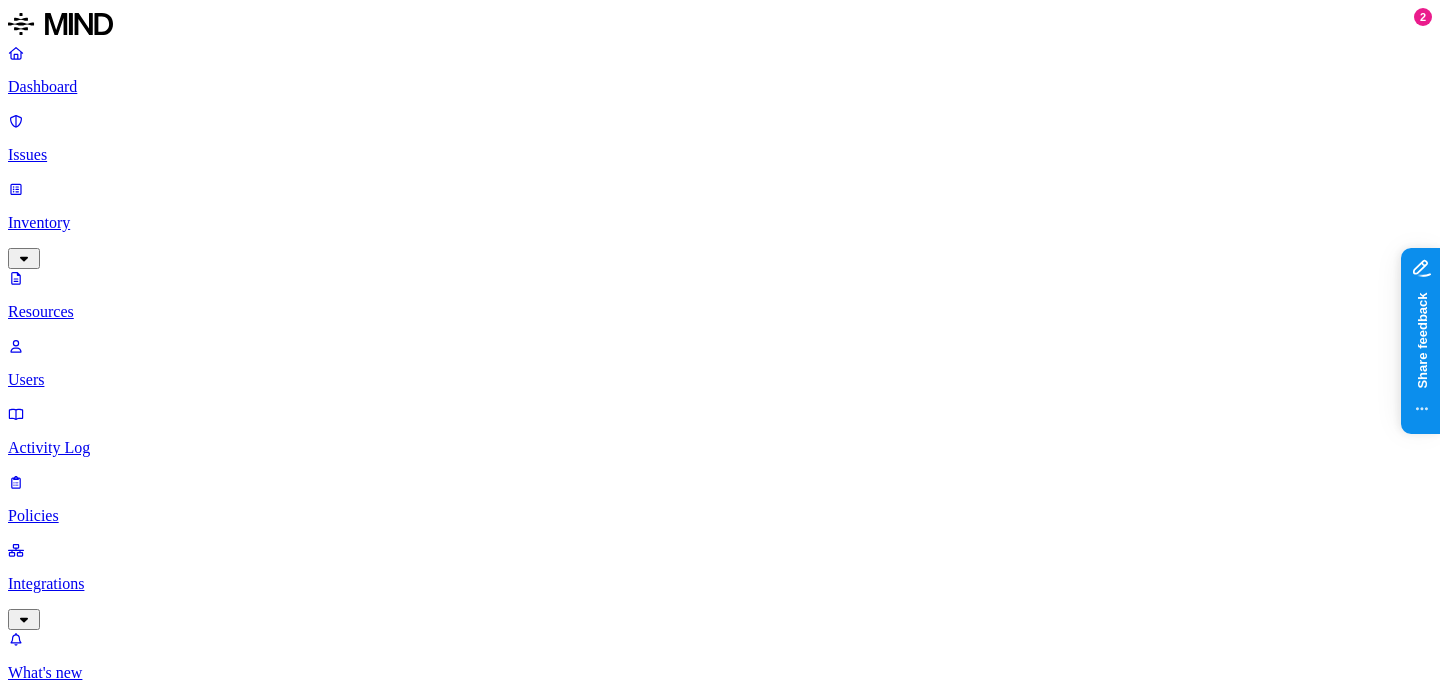 scroll, scrollTop: 332, scrollLeft: 0, axis: vertical 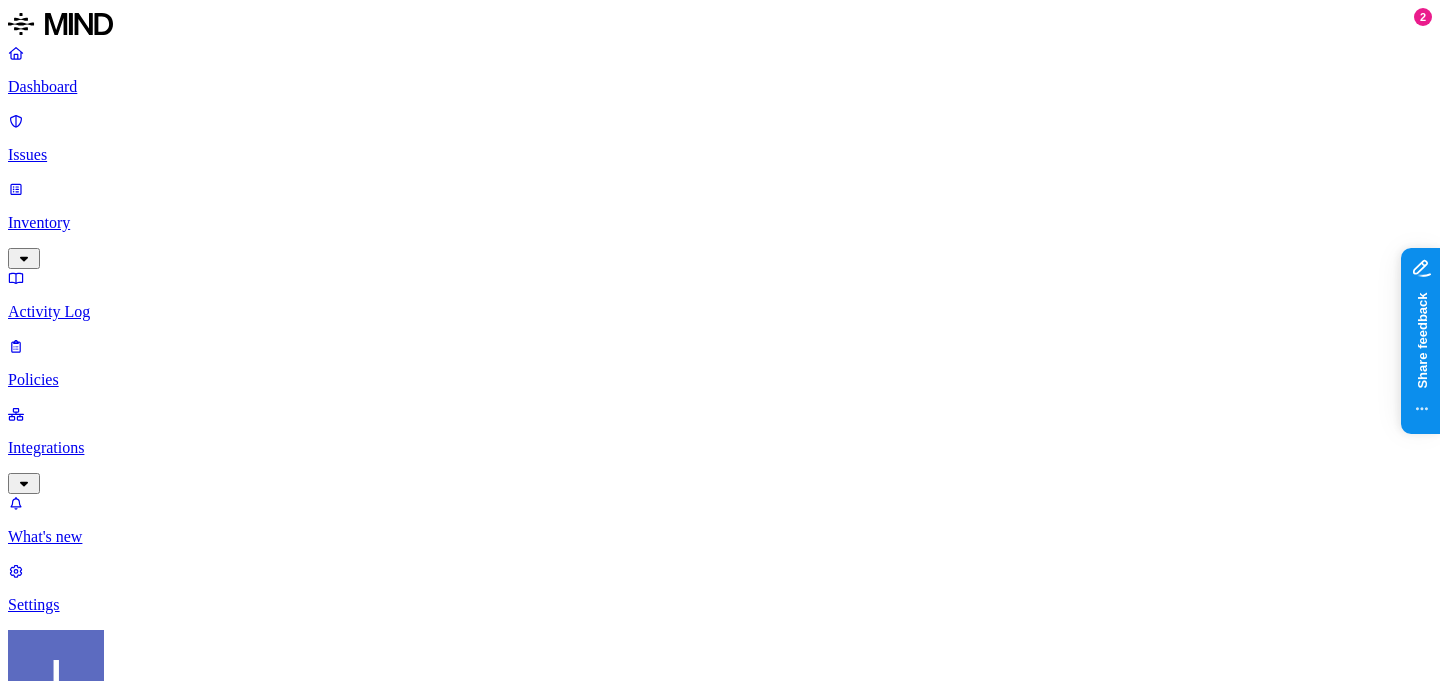 click on "Risk category" at bounding box center [56, 1116] 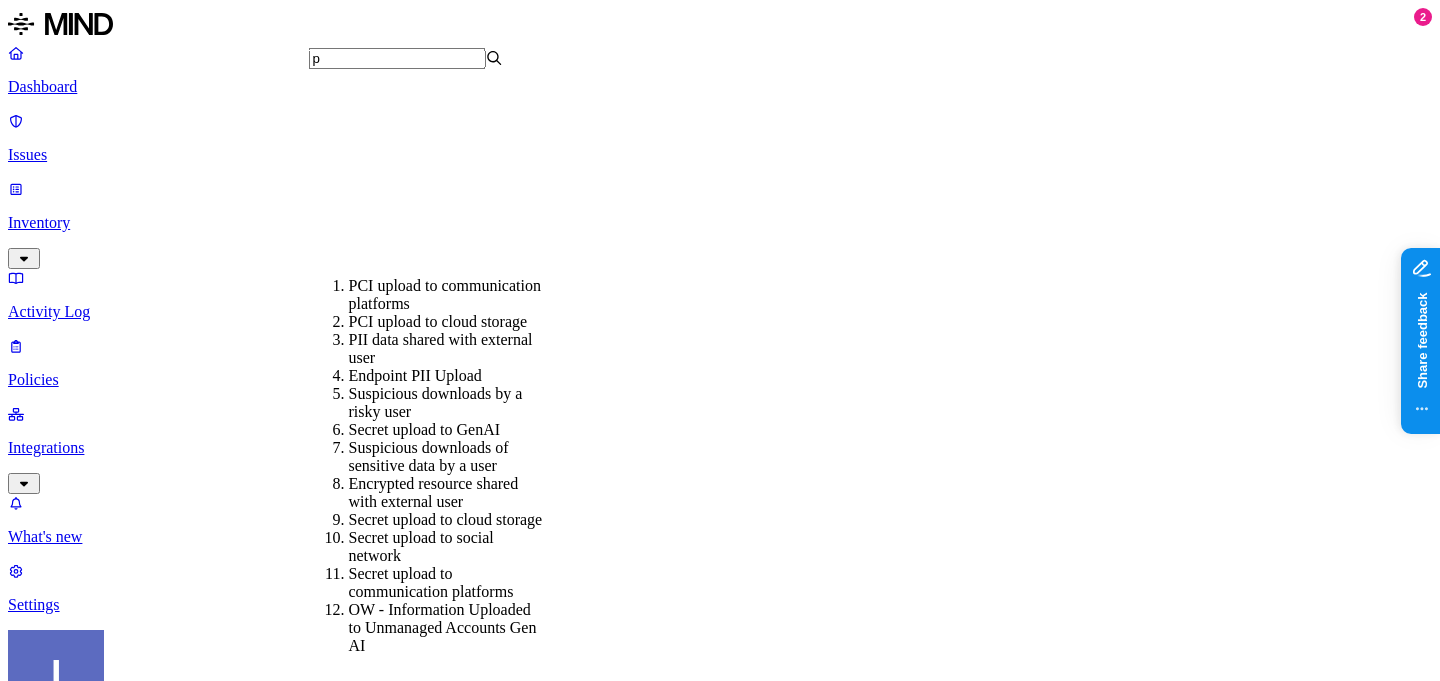 scroll, scrollTop: 0, scrollLeft: 0, axis: both 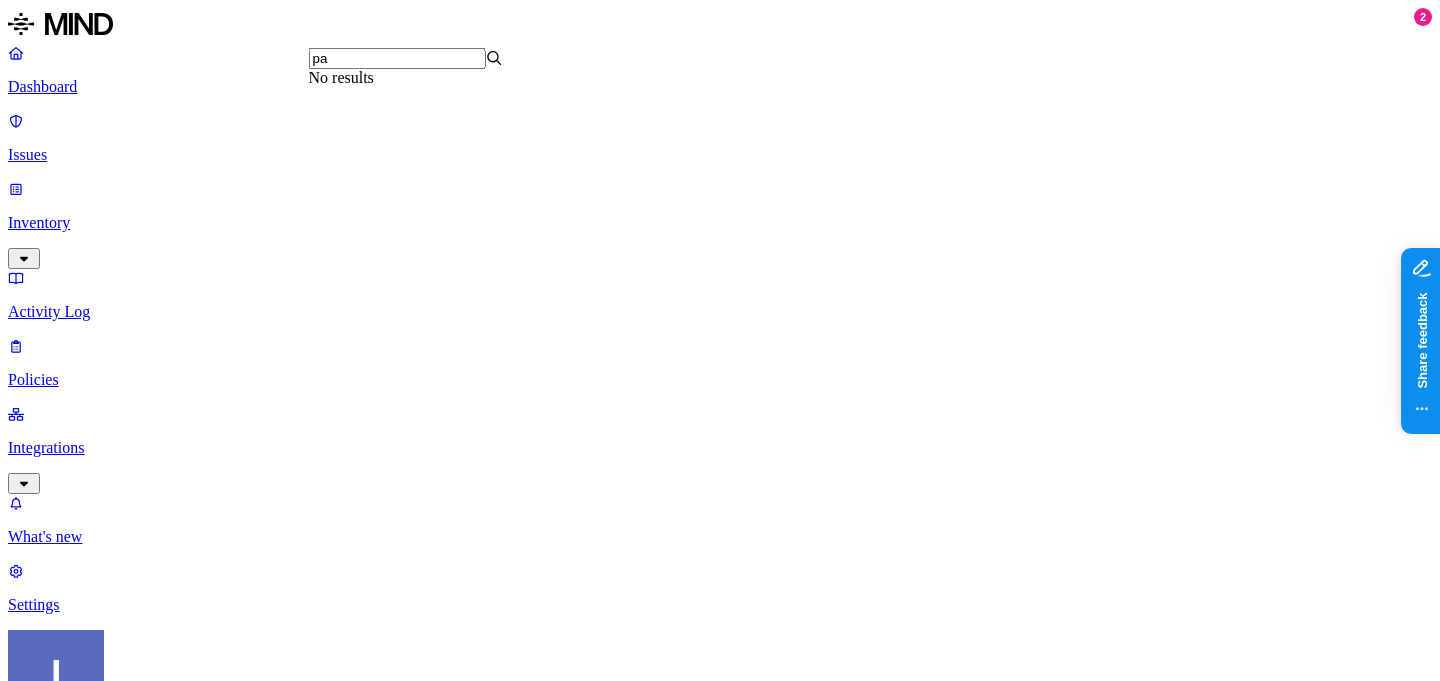 type on "p" 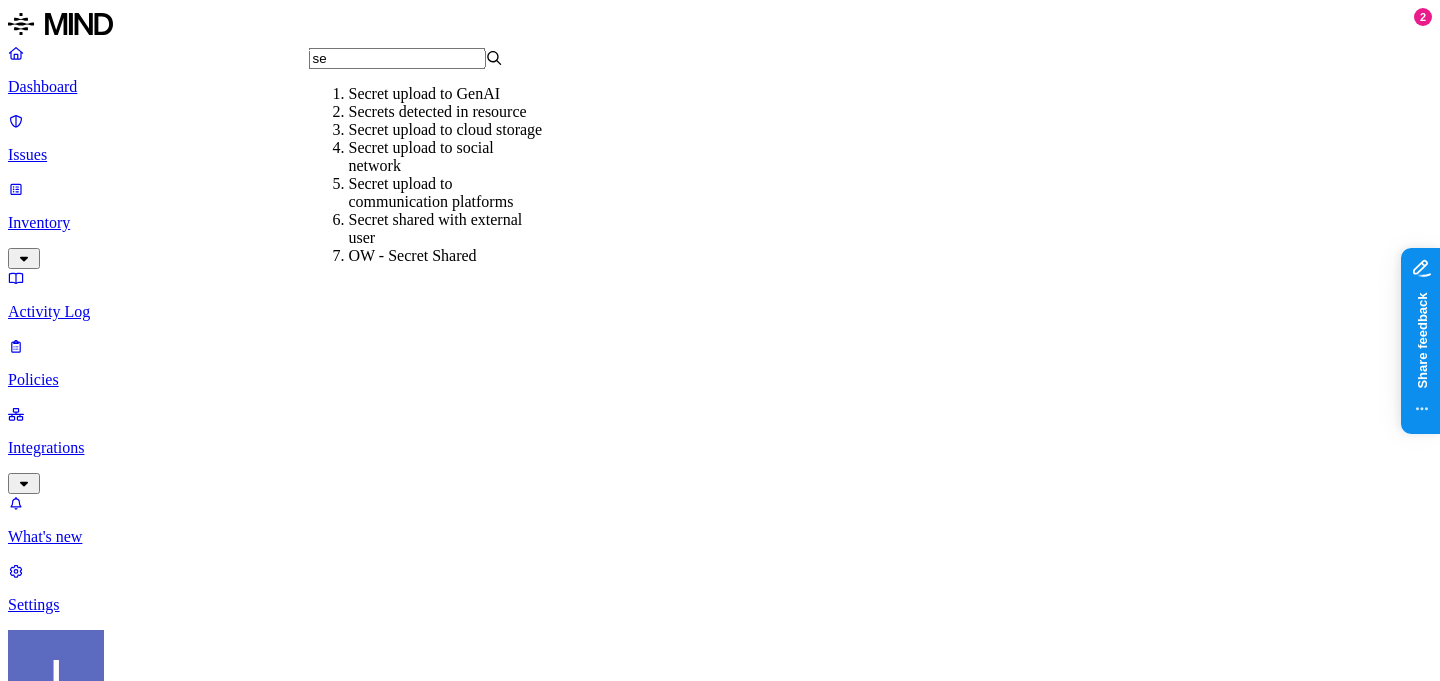 type on "sec" 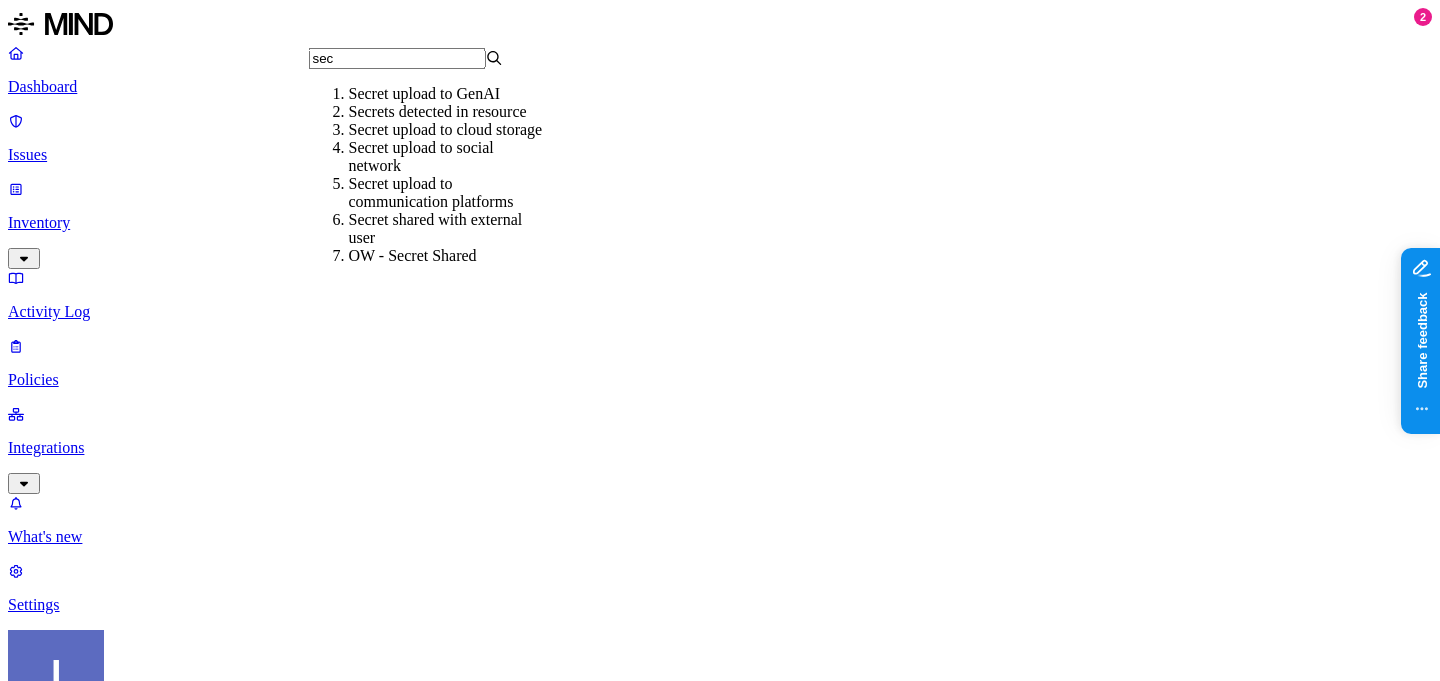 scroll, scrollTop: 43, scrollLeft: 0, axis: vertical 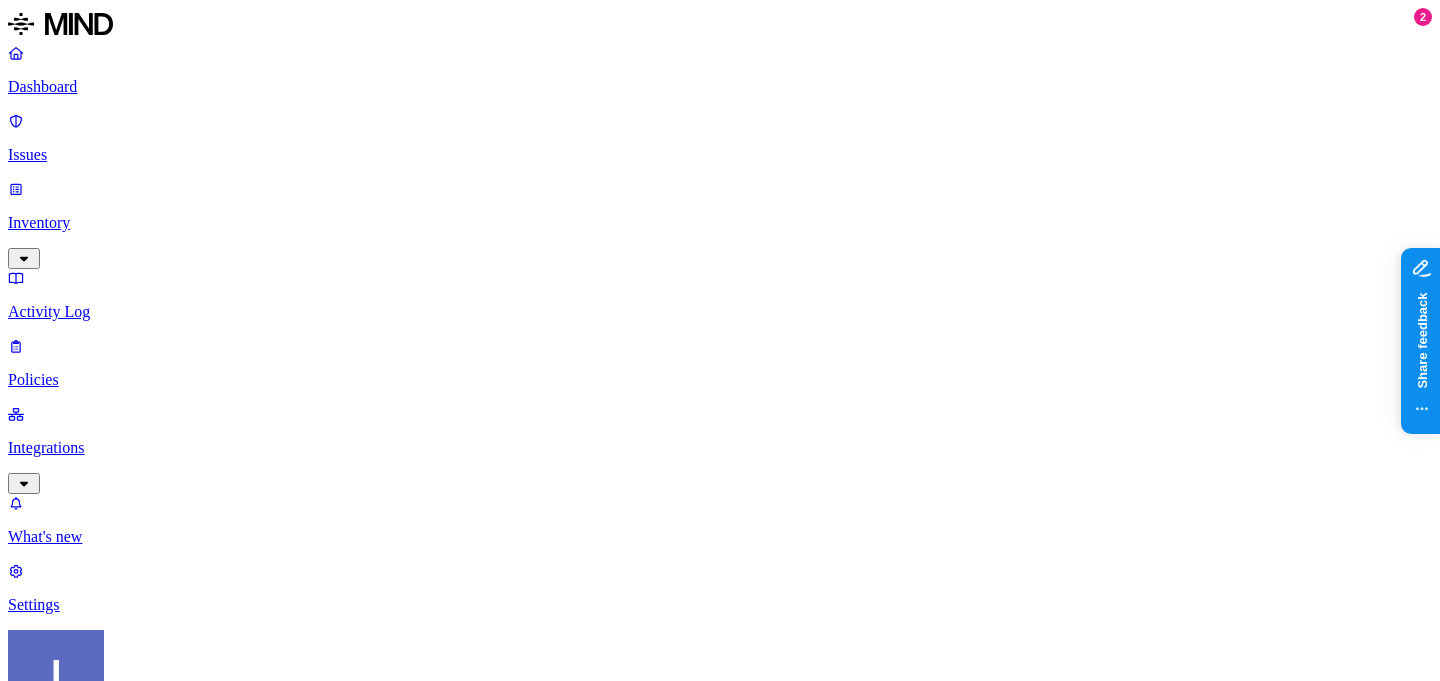 click at bounding box center [35, 1842] 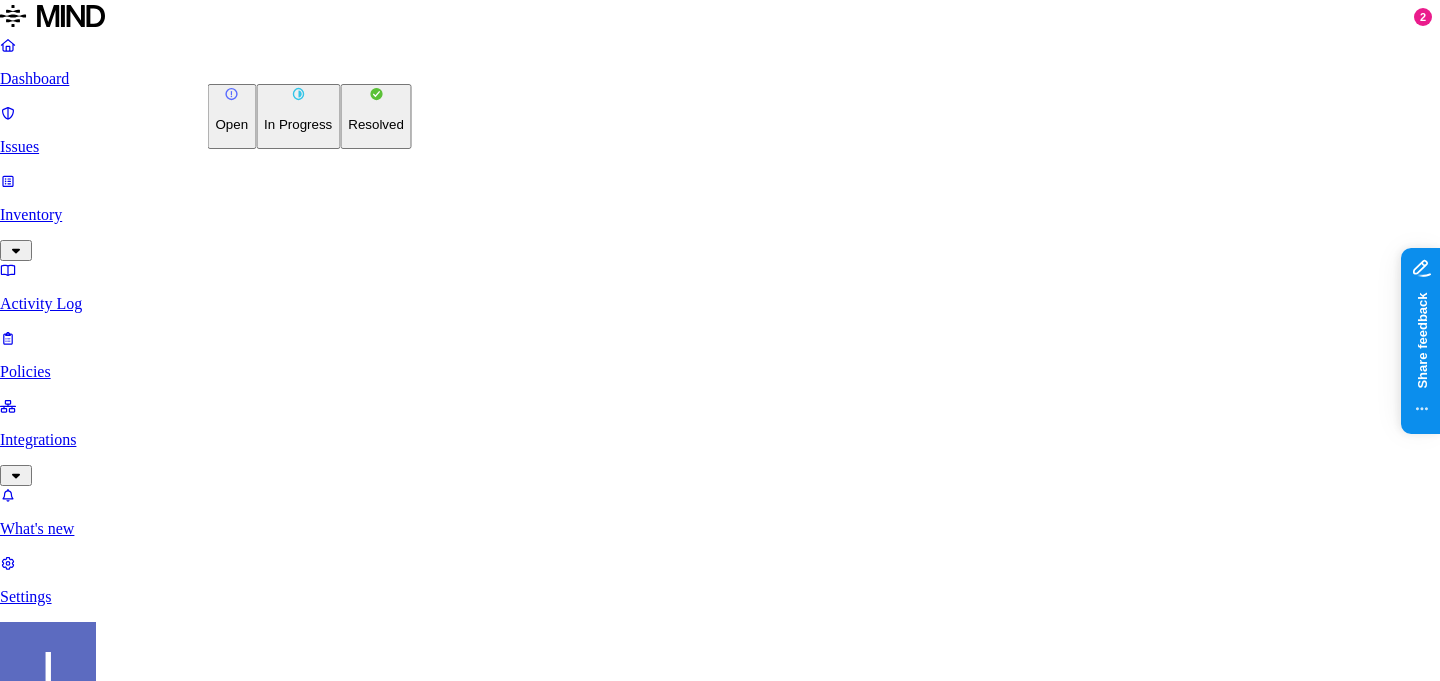click on "Resolved" at bounding box center (376, 116) 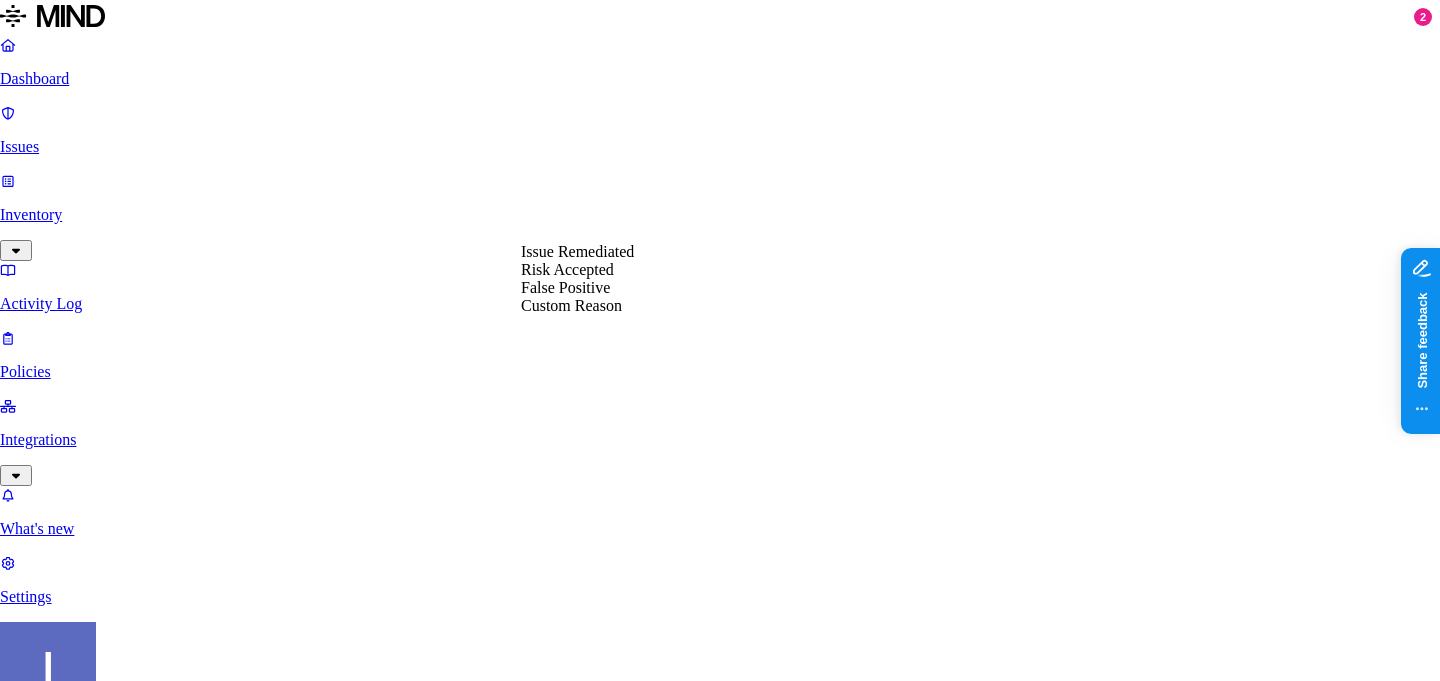 click on "Select reason" at bounding box center (57, 3113) 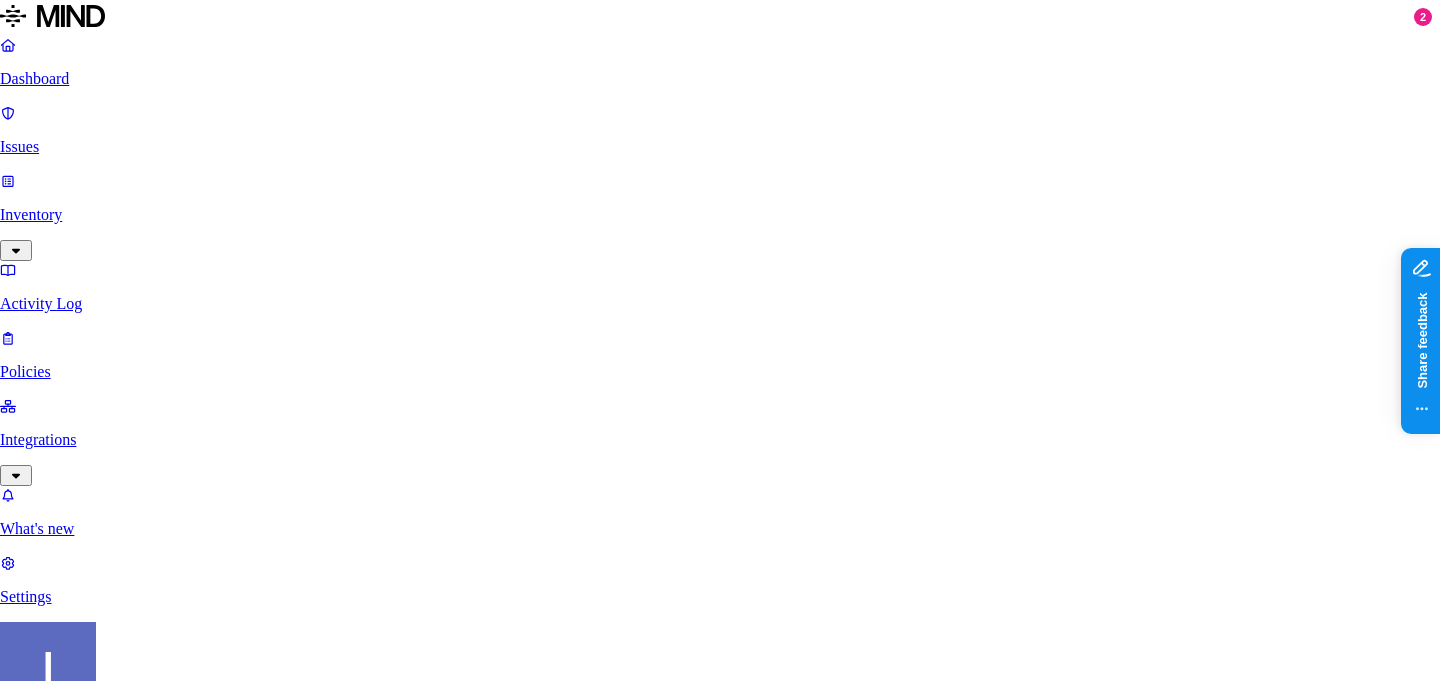 click at bounding box center (80, 3163) 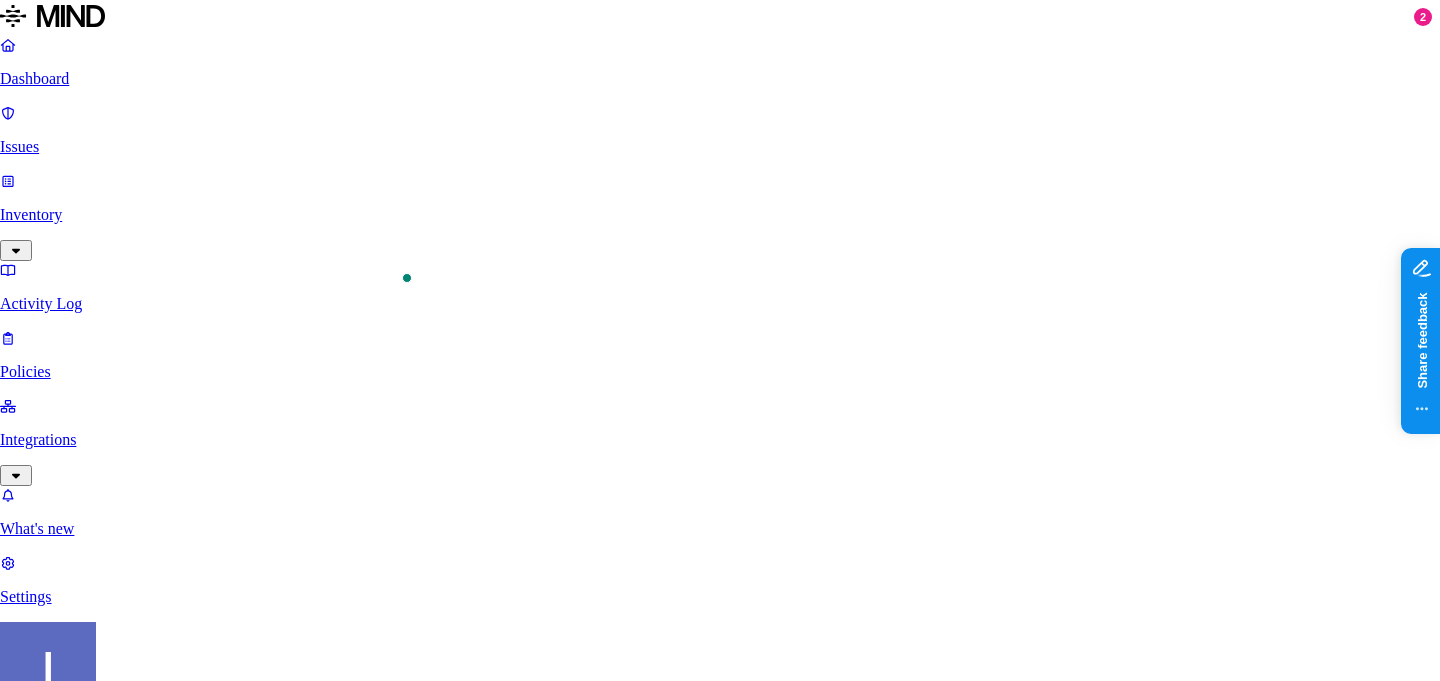 type on "test" 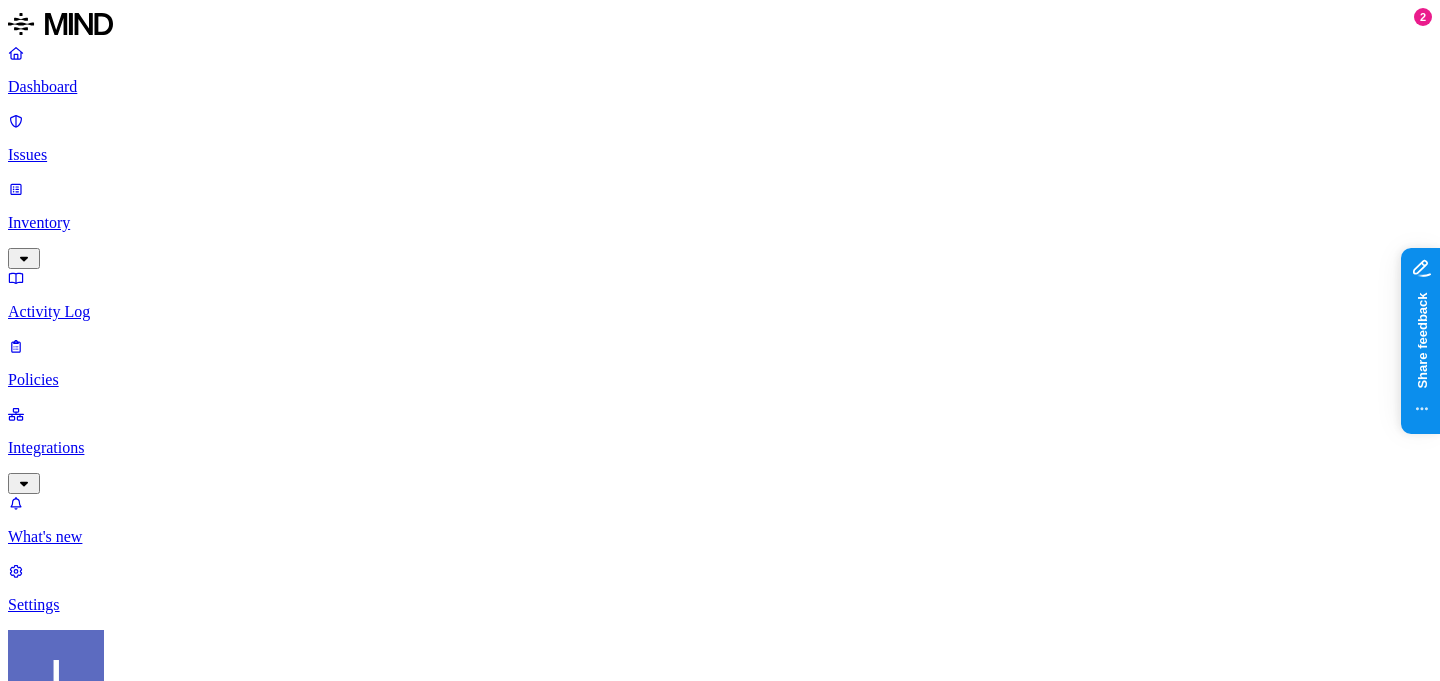 click on "Policies" at bounding box center [720, 380] 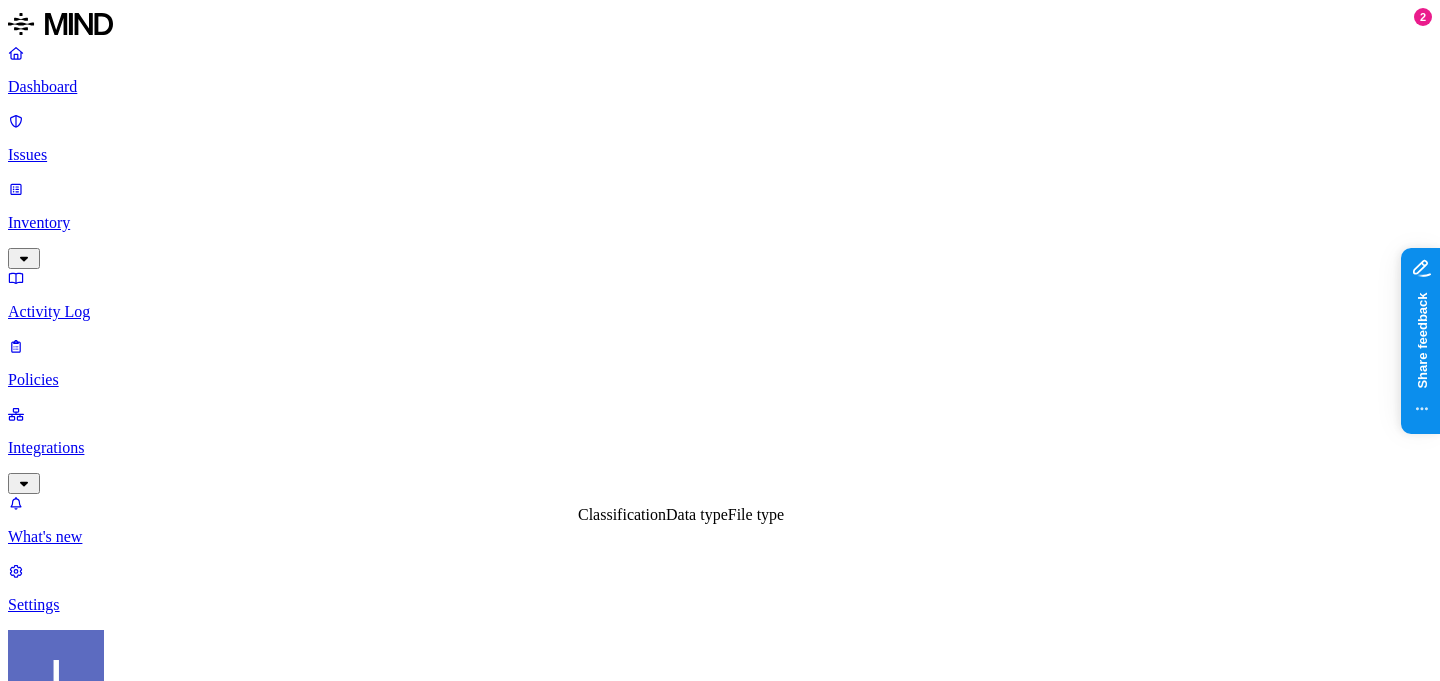 scroll, scrollTop: 398, scrollLeft: 0, axis: vertical 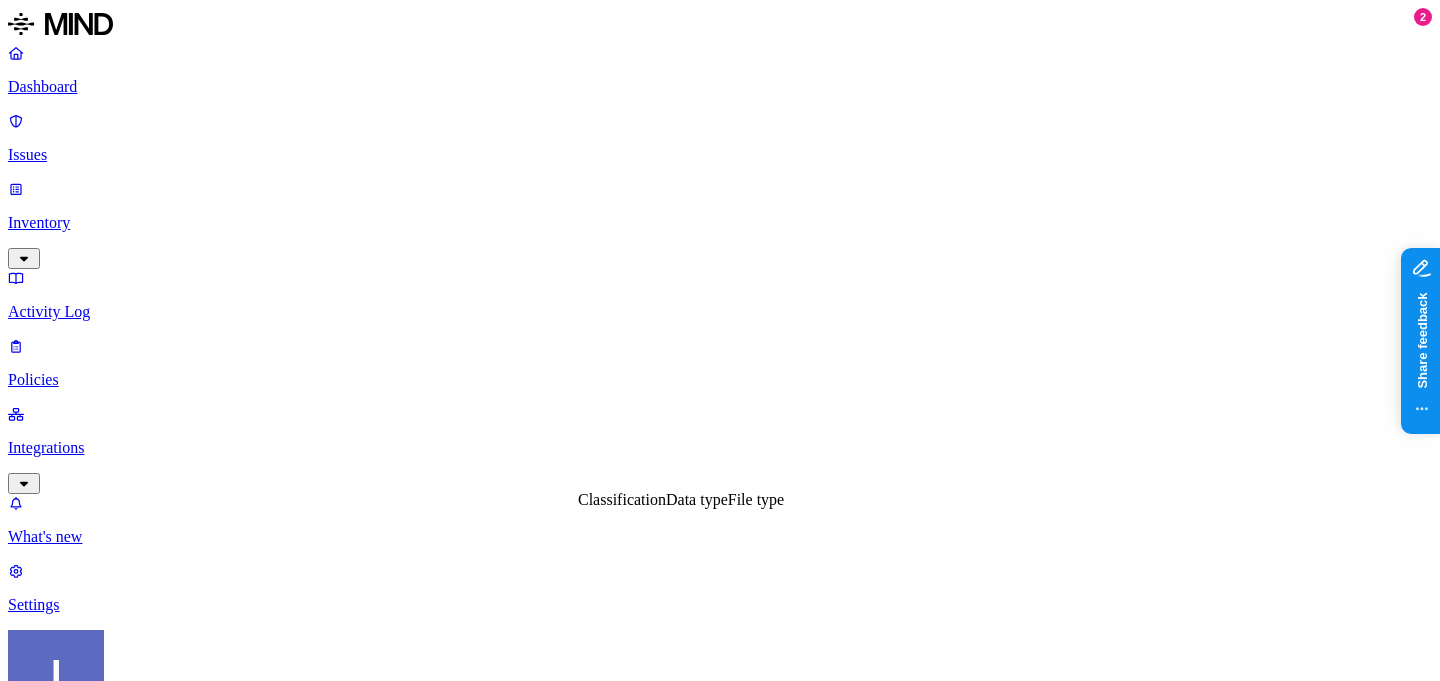 click on "New policy Policy name passwords Severity Select severity Low Medium High Critical Description (Optional) Policy type Exfiltration Prevent sensitive data uploads Endpoint Exposure Detect sensitive data exposure Cloud Condition Define the data attributes, access levels, and data source locations that should trigger this exposure policy. Note: A condition that matches any data with any access level is not valid, as it is too broad. For more details on condition guidelines, please refer to the documentation DATA Any ACCESS Any LOCATION Any Notifications Method None None #security-alerts Automate remediation When issue is detected No action No action /Engage assignee Cancel Create" at bounding box center (720, 1383) 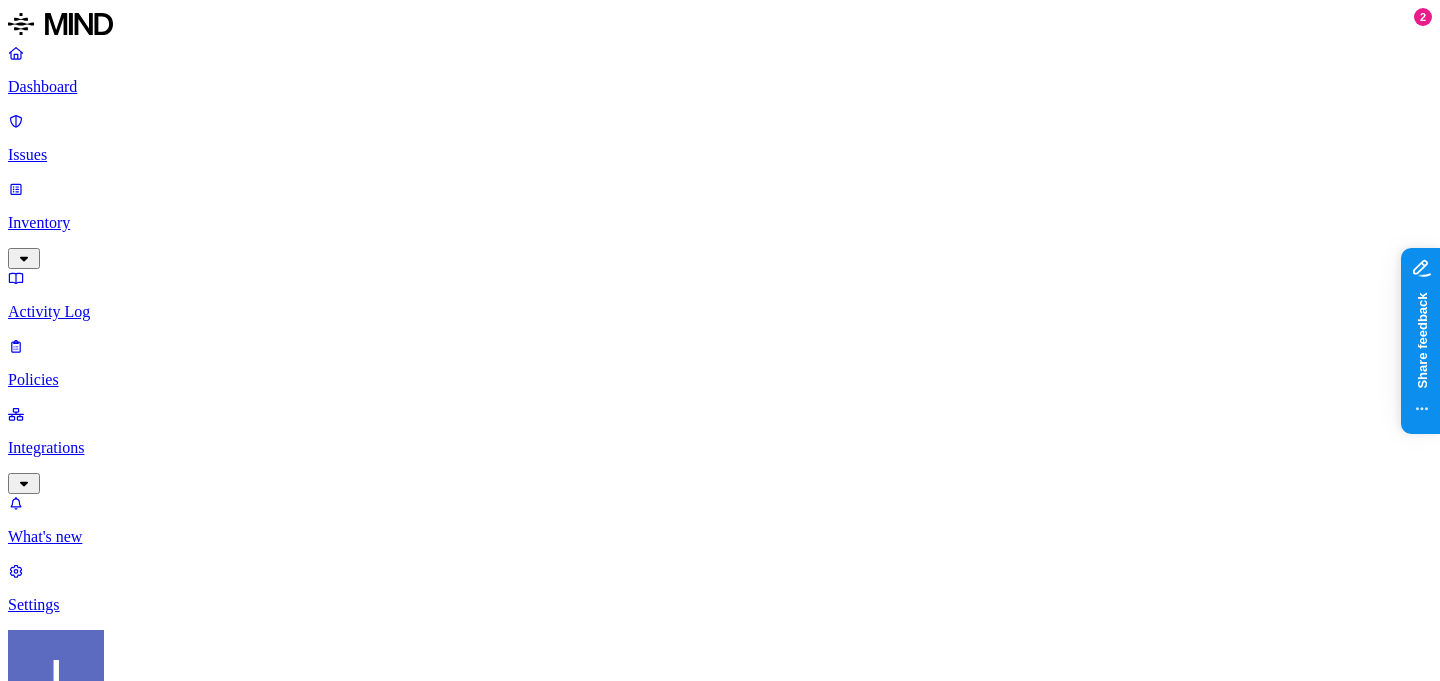 click on "Policy name passwords Severity Select severity Low Medium High Critical Description (Optional) Policy type Exfiltration Prevent sensitive data uploads Endpoint Exposure Detect sensitive data exposure Cloud Condition Define the data attributes, access levels, and data source locations that should trigger this exposure policy. Note: A condition that matches any data with any access level is not valid, as it is too broad. For more details on condition guidelines, please refer to the documentation DATA Any ACCESS Any LOCATION Any Notifications Method None None #security-alerts Automate remediation When issue is detected No action No action /Engage assignee Cancel Create" at bounding box center [720, 1413] 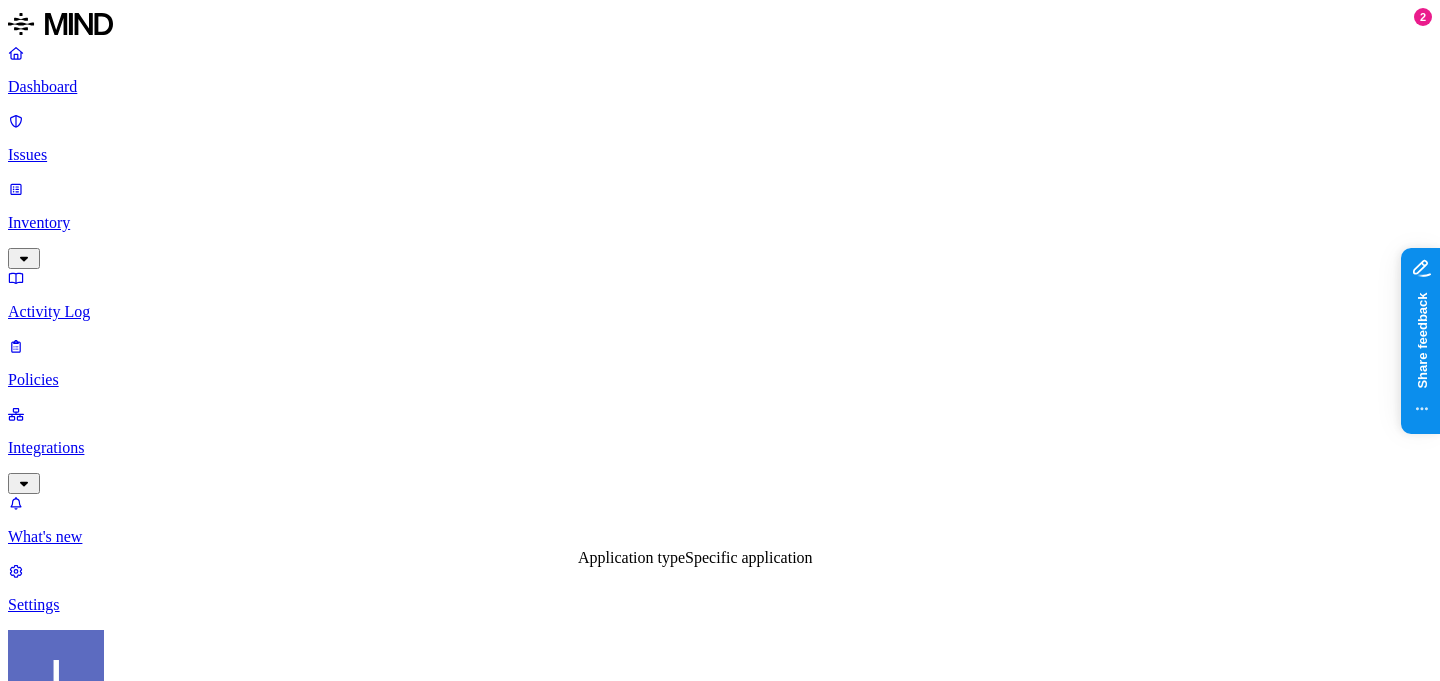 click on "Application type" at bounding box center [631, 557] 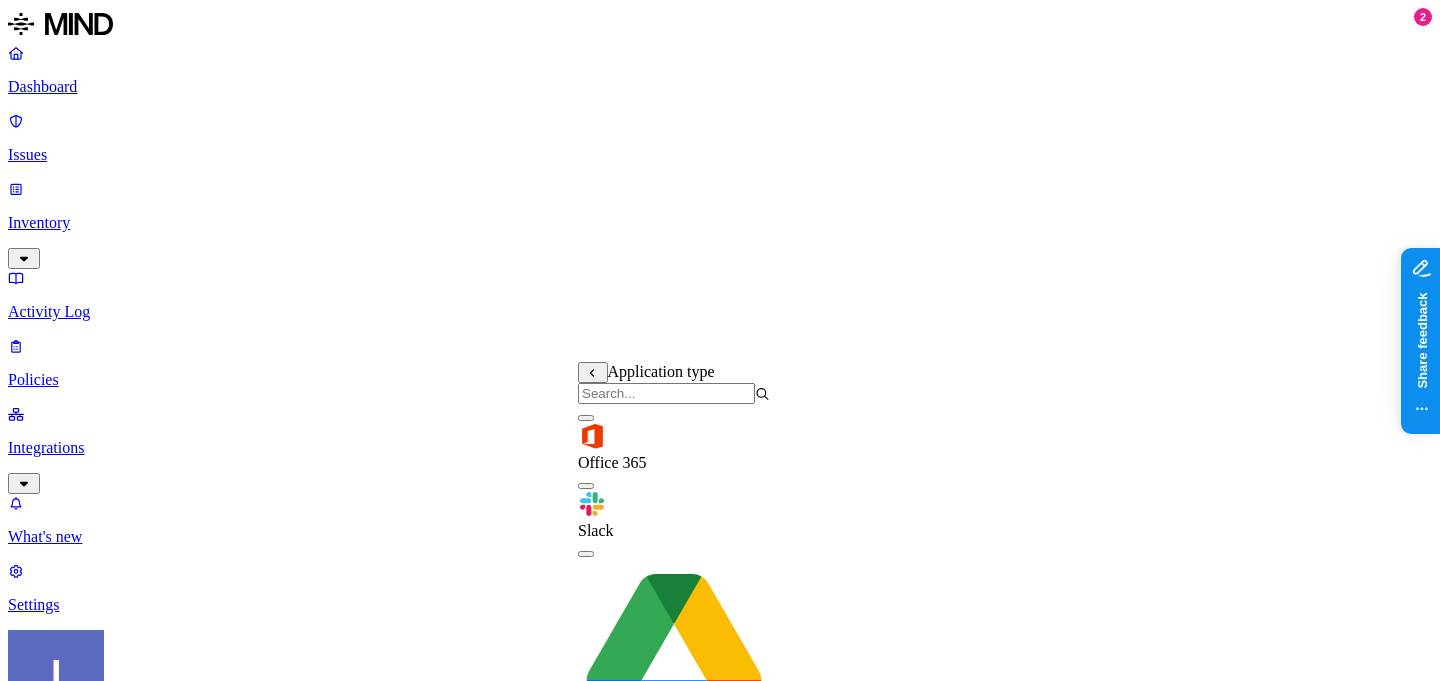 click at bounding box center (706, 1054) 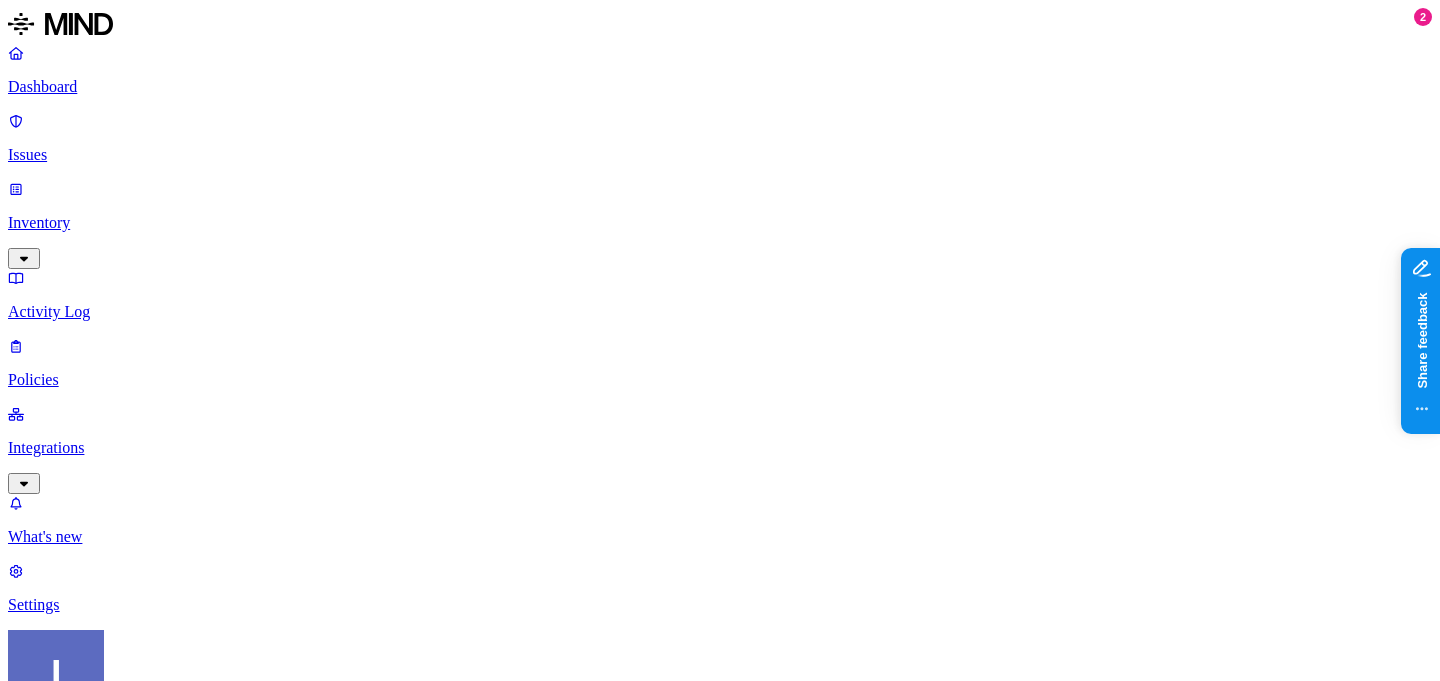click at bounding box center (31, 1470) 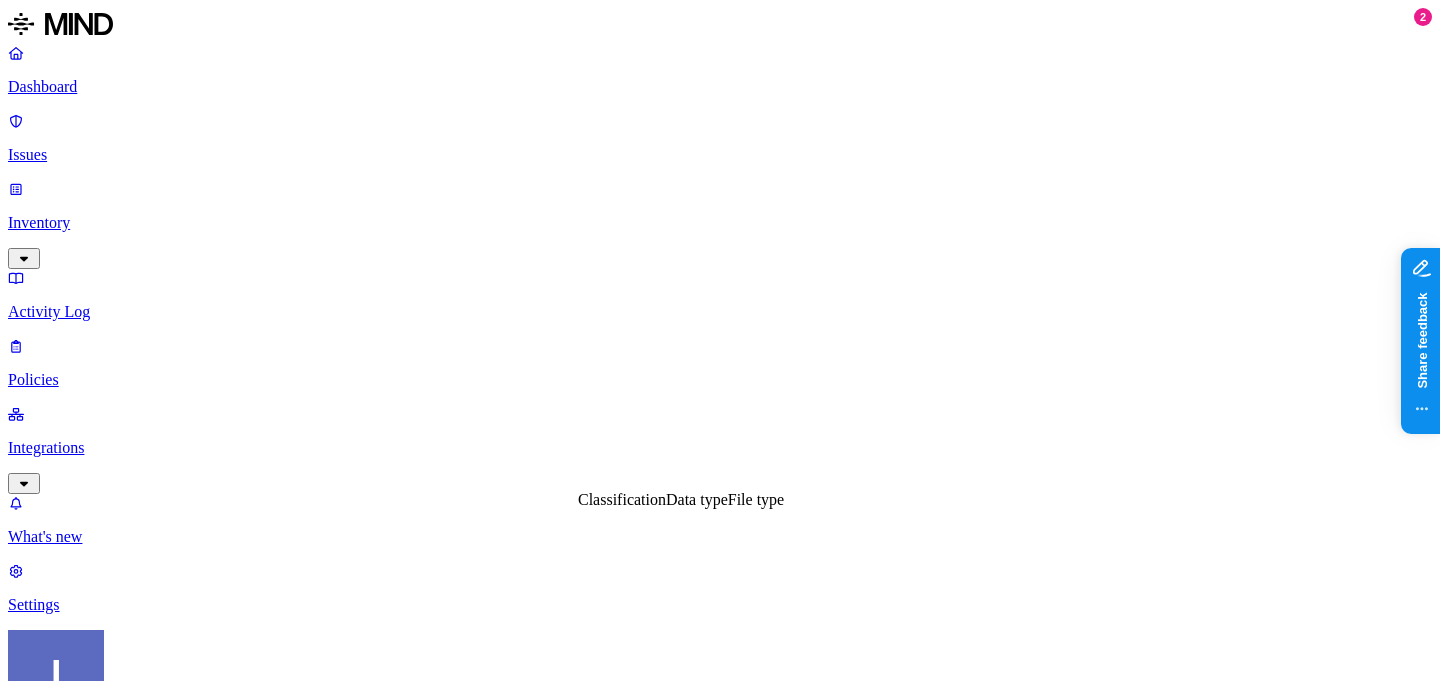 click on "Classification" at bounding box center (622, 499) 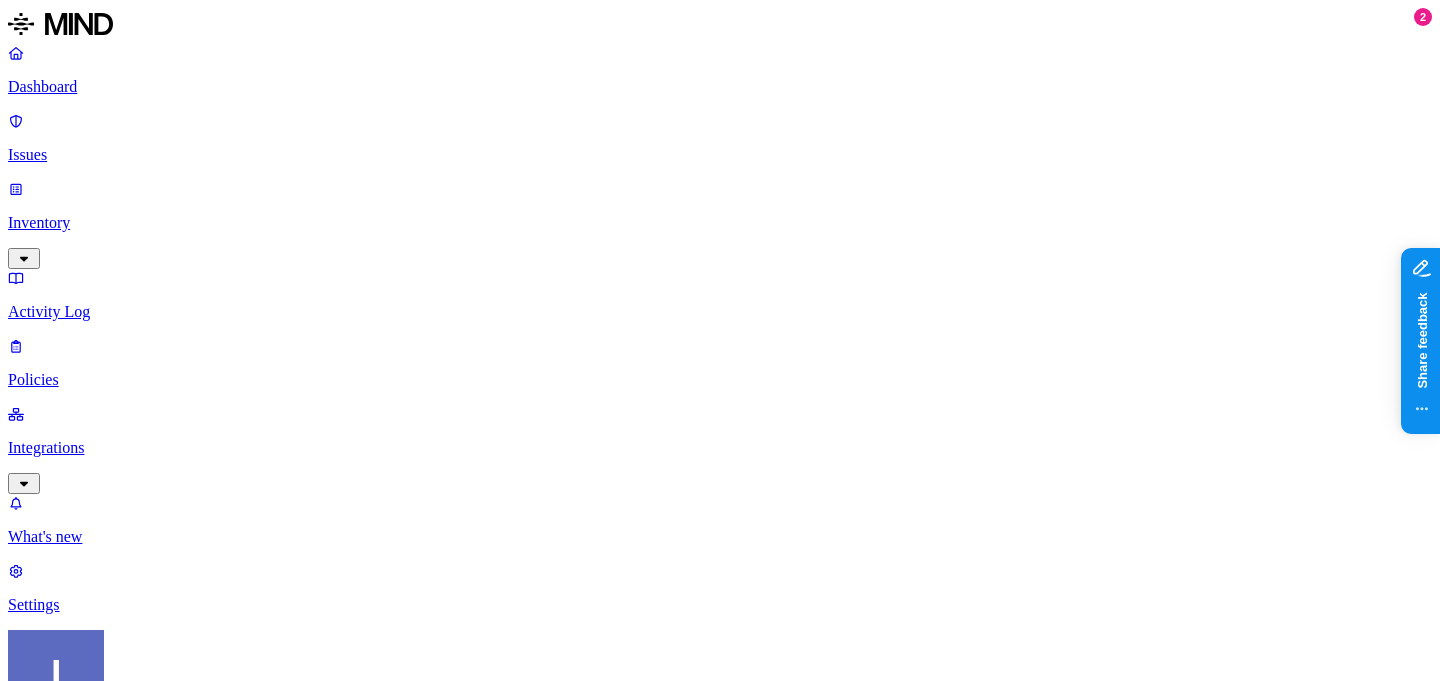 click 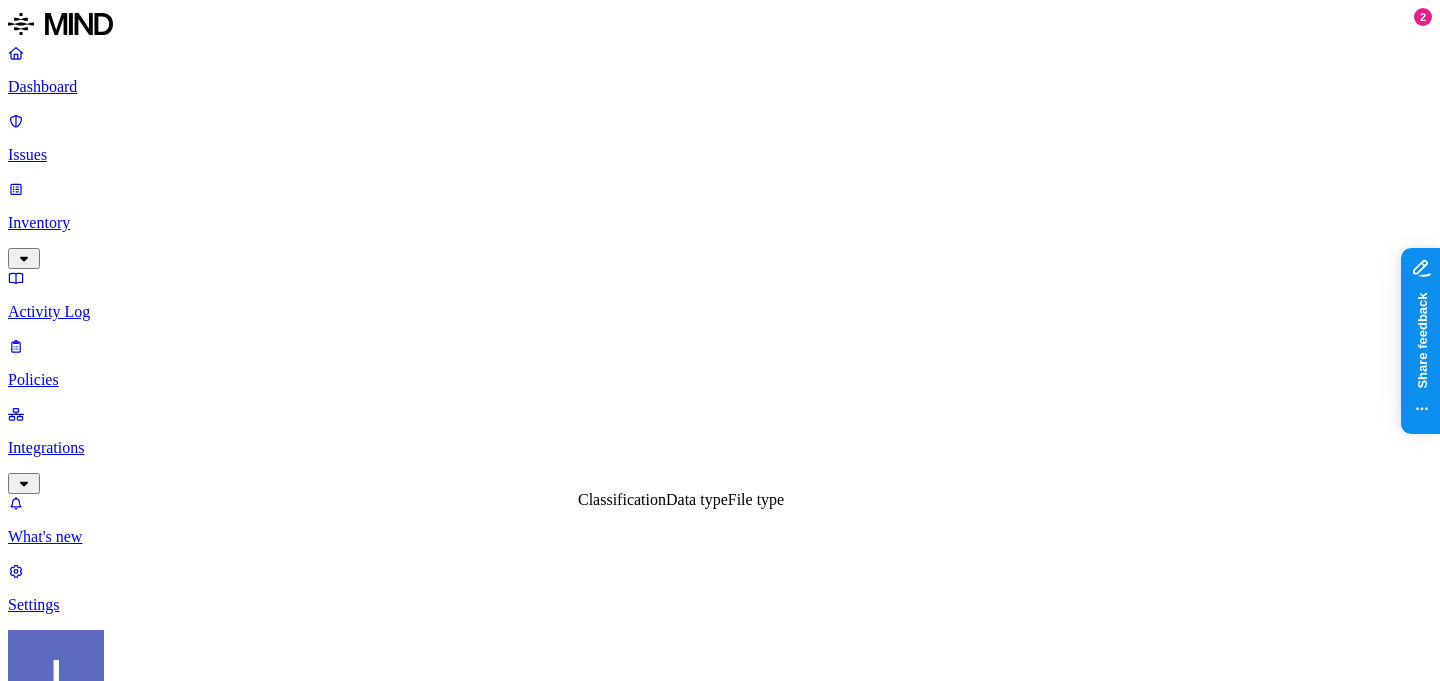 click on "Data type" at bounding box center [697, 499] 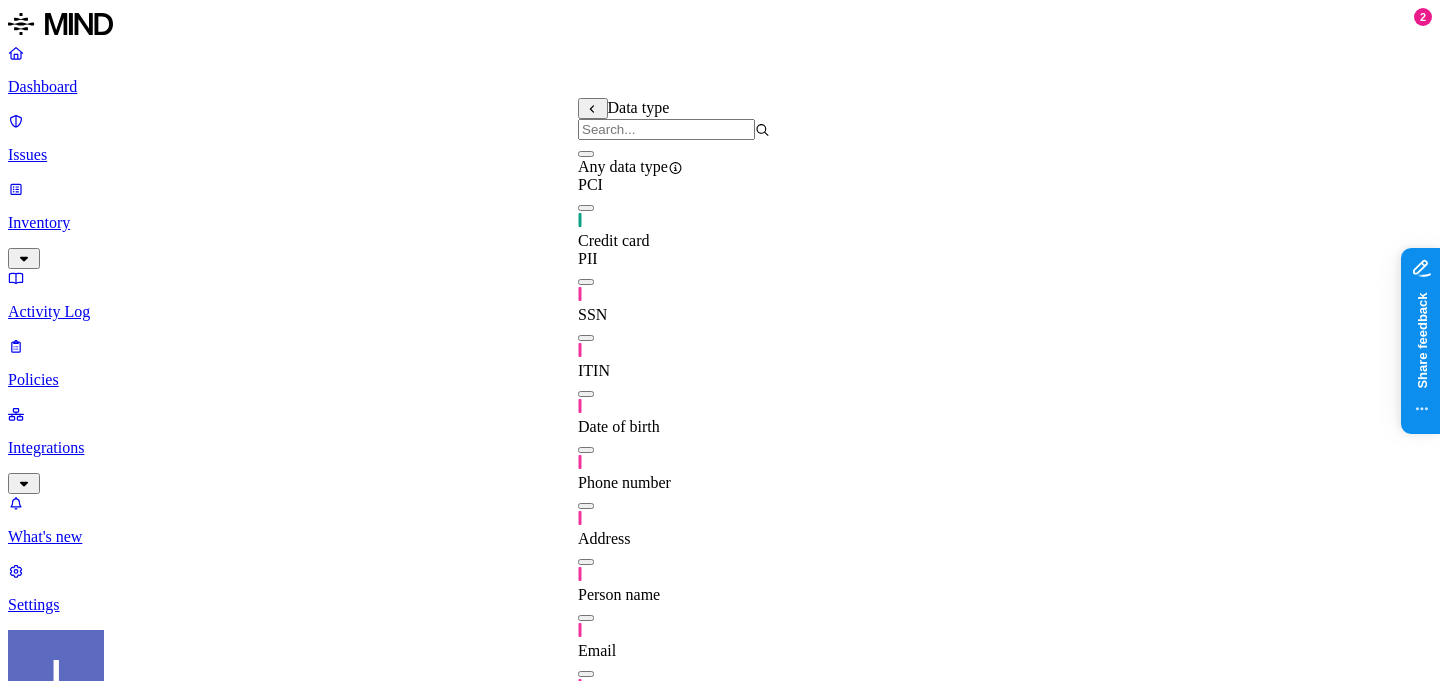 click at bounding box center [666, 129] 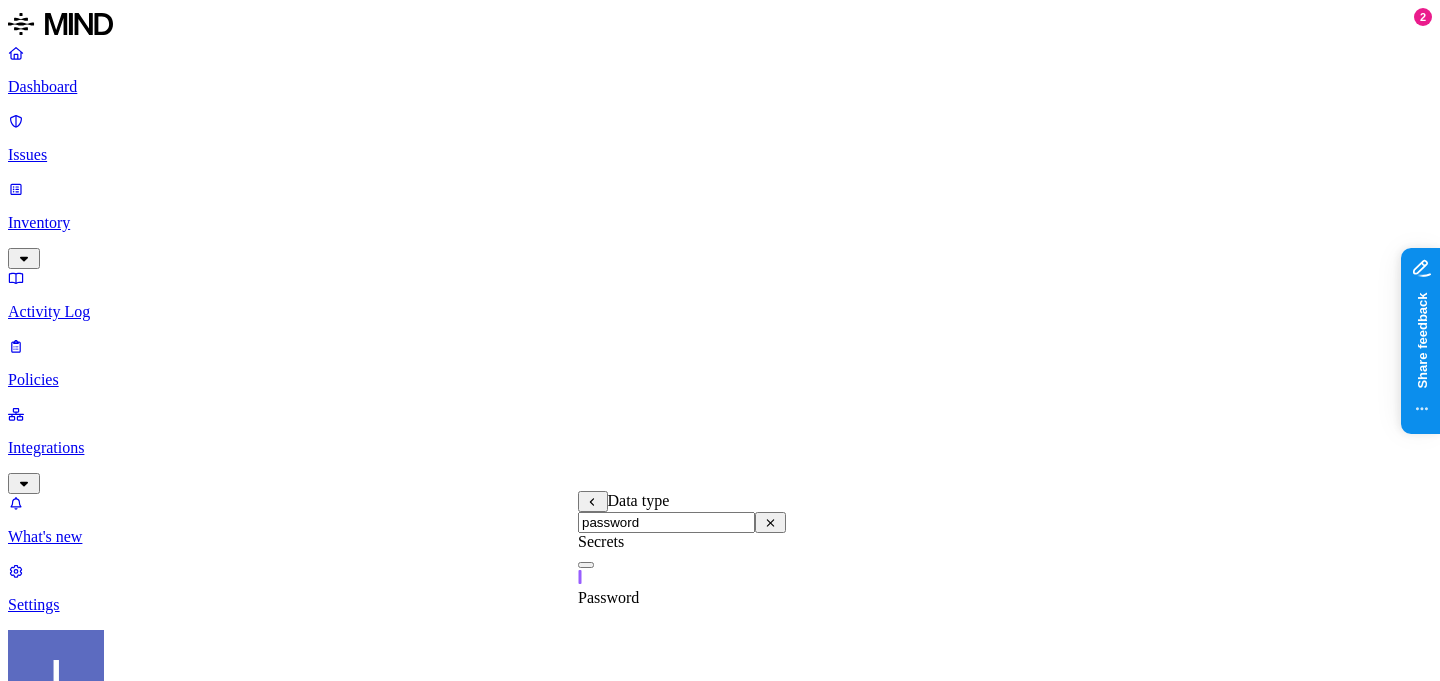 type on "password" 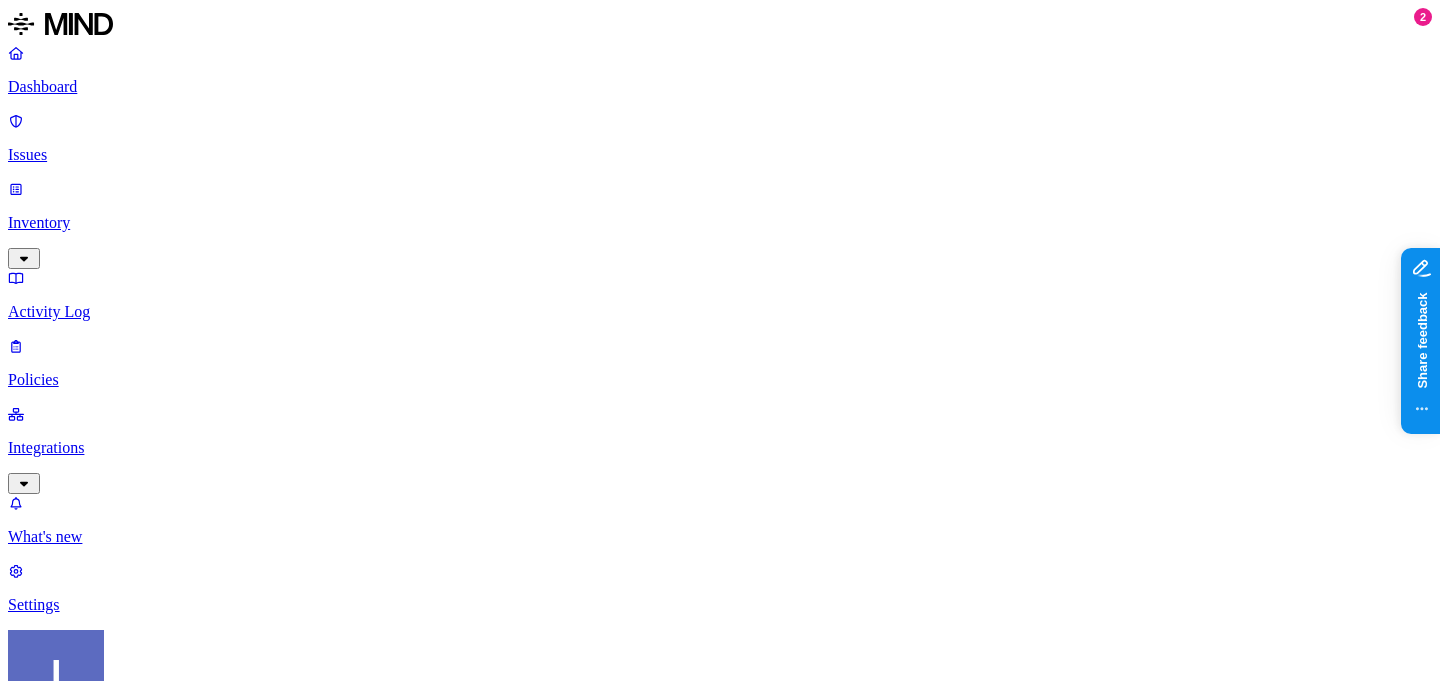 click on "Define the data attributes, access levels, and data source locations that should trigger this exposure policy. Note: A condition that matches any data with any access level is not valid, as it is too broad. For more details on condition guidelines, please refer to the documentation" at bounding box center (720, 1342) 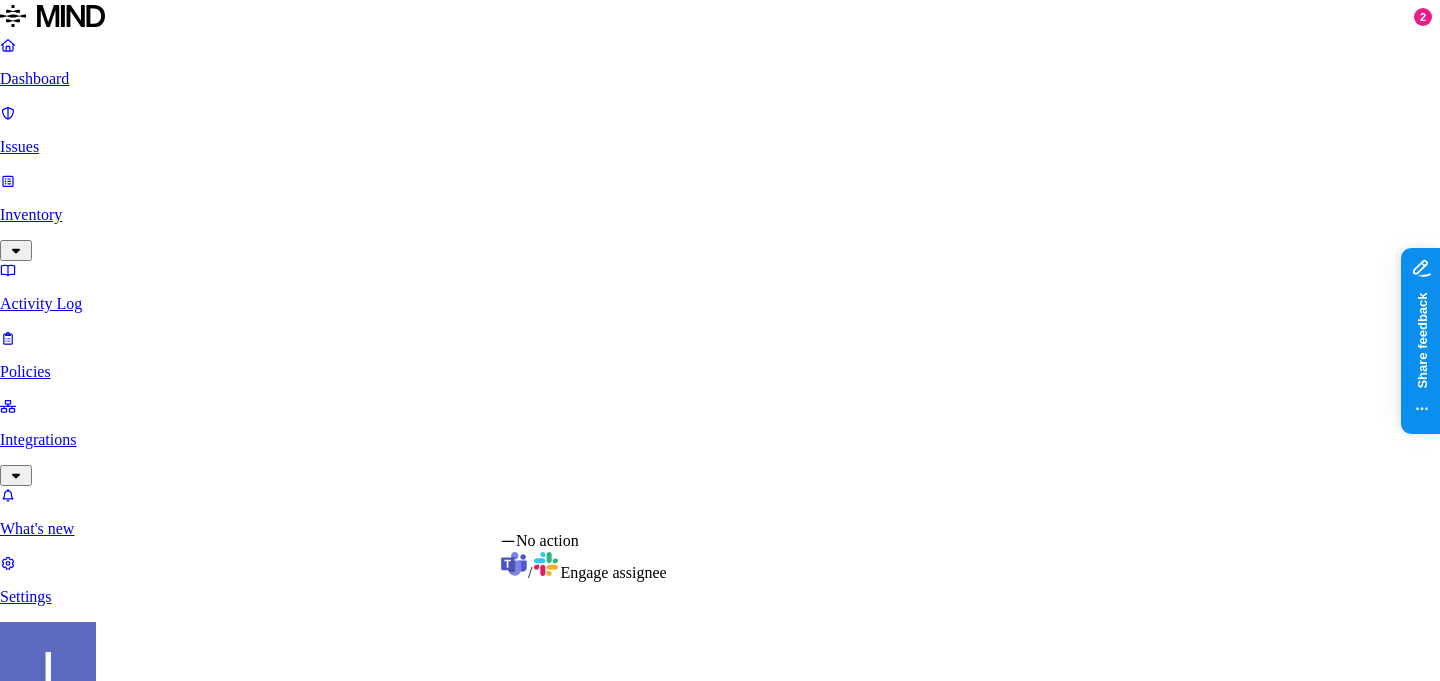 click on "Dashboard Issues Inventory Activity Log Policies Integrations What's new [NUMBER] Settings [FIRST] [LAST] New policy Policy name passwords pipeline Severity Select severity Low Medium High Critical Description (Optional) Policy type Exfiltration Prevent sensitive data uploads Endpoint Exposure Detect sensitive data exposure Cloud Condition Define the data attributes, access levels, and data source locations that should trigger this exposure policy. Note: A condition that matches any data with any access level is not valid, as it is too broad. For more details on condition guidelines, please refer to the documentation DATA WHERE Data type is Password ACCESS Any LOCATION WHERE Application type is any of Confluence, Jira Notifications Method None None #security-alerts Automate remediation When issue is detected No action No action /Engage assignee Cancel Create No action / Engage assignee" at bounding box center (720, 1034) 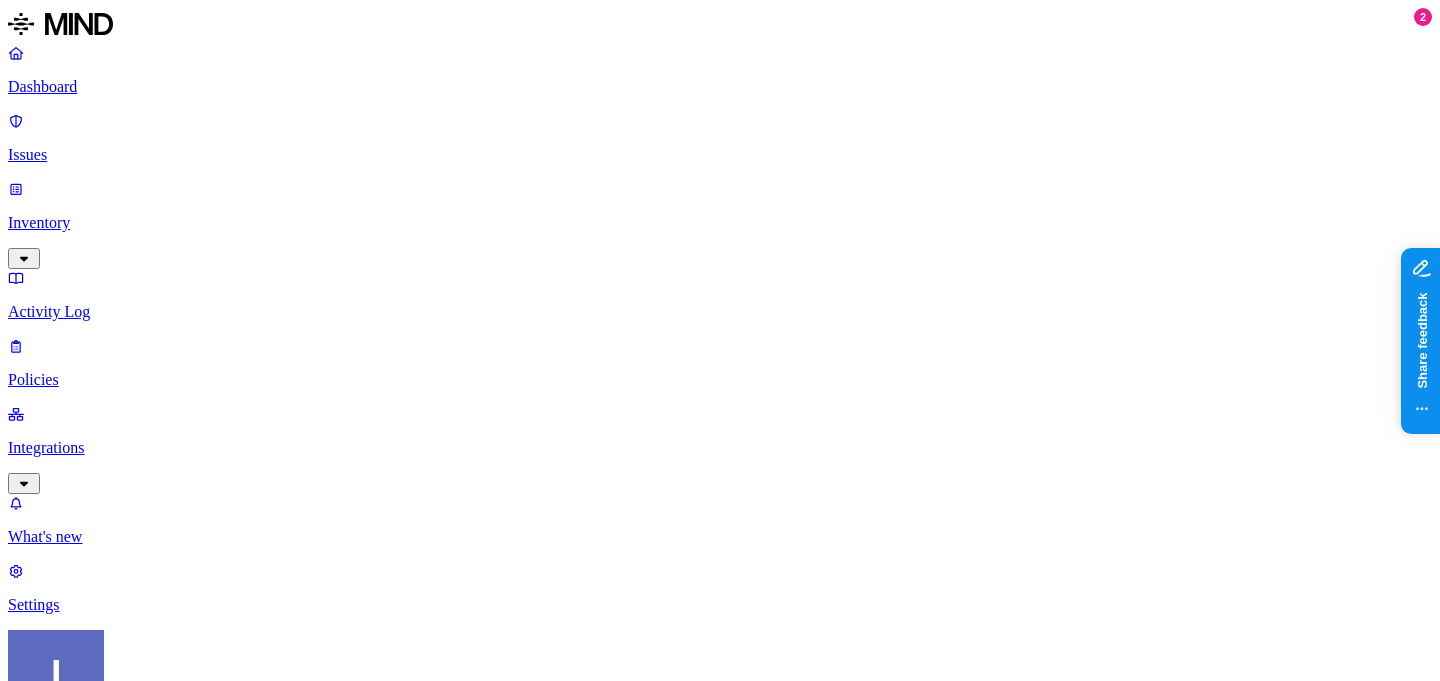 click on "Cancel" at bounding box center [37, 2066] 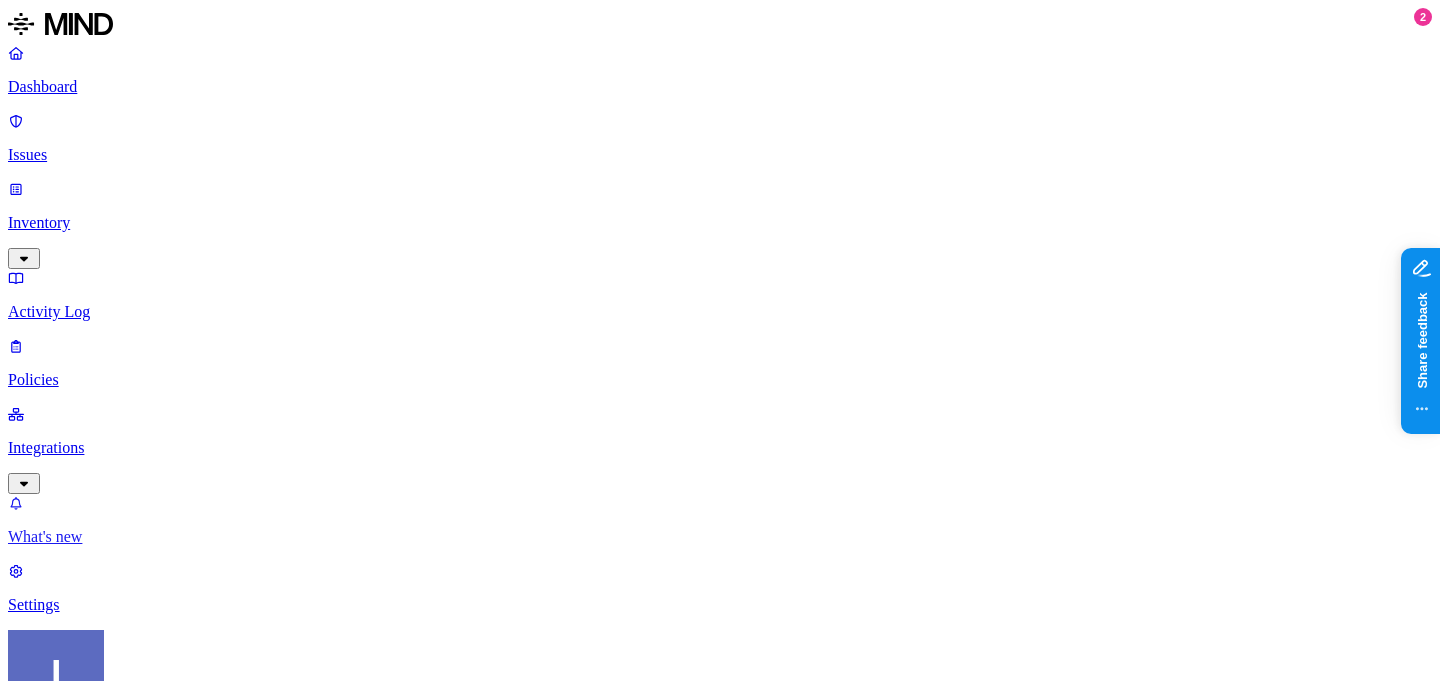 click on "What's new" at bounding box center (720, 537) 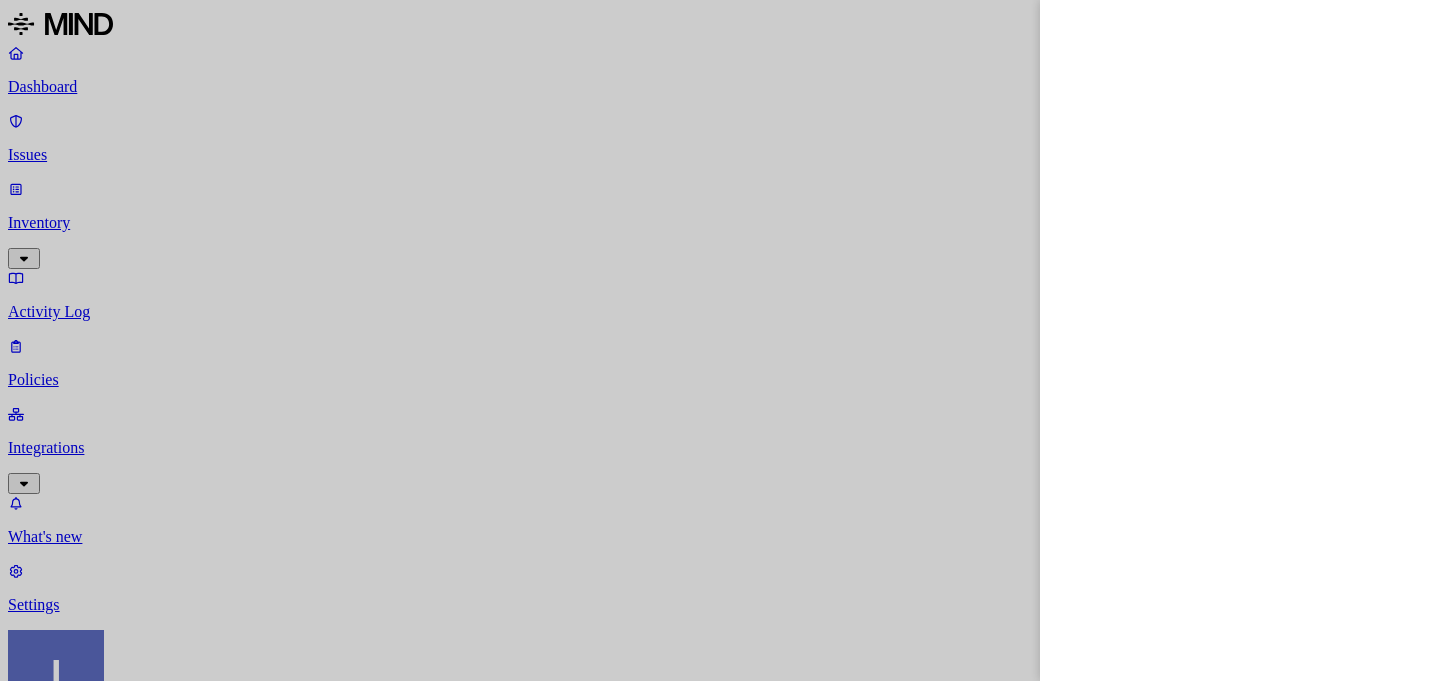 click at bounding box center (720, 340) 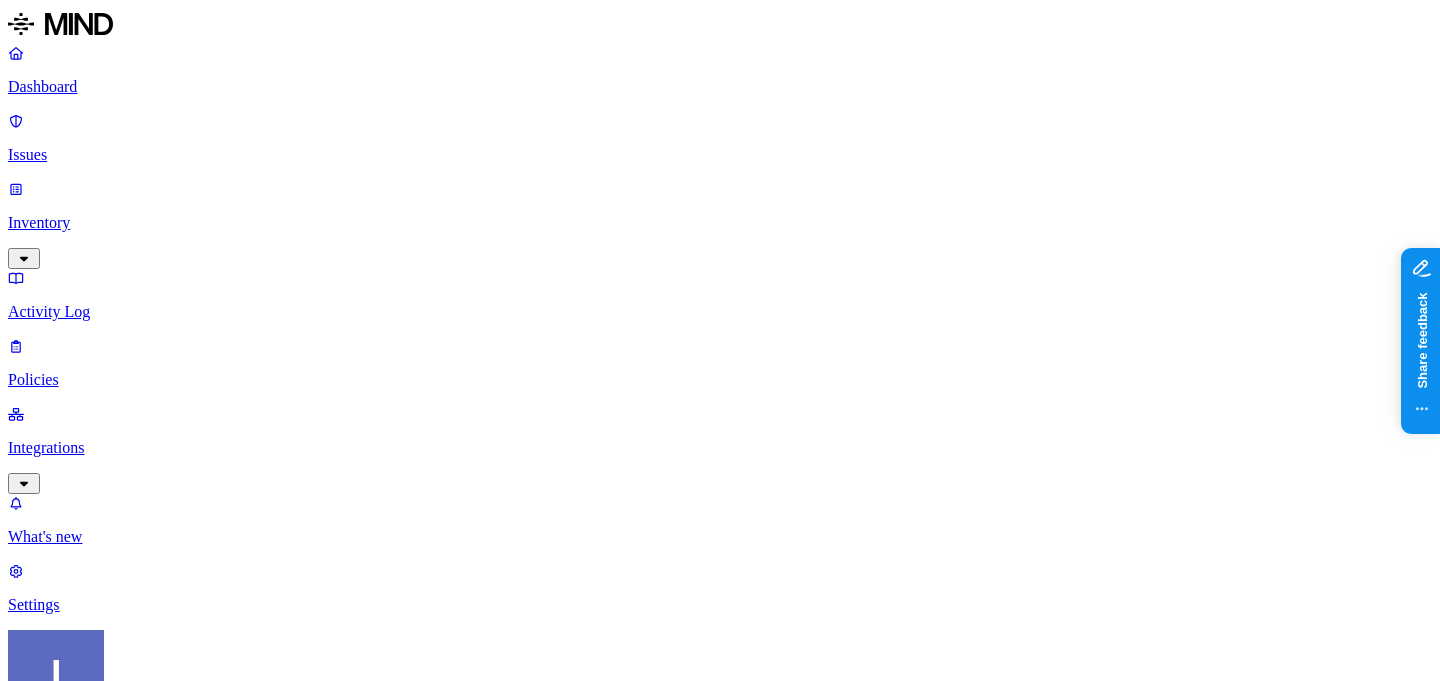 click on "Integrations" at bounding box center [720, 448] 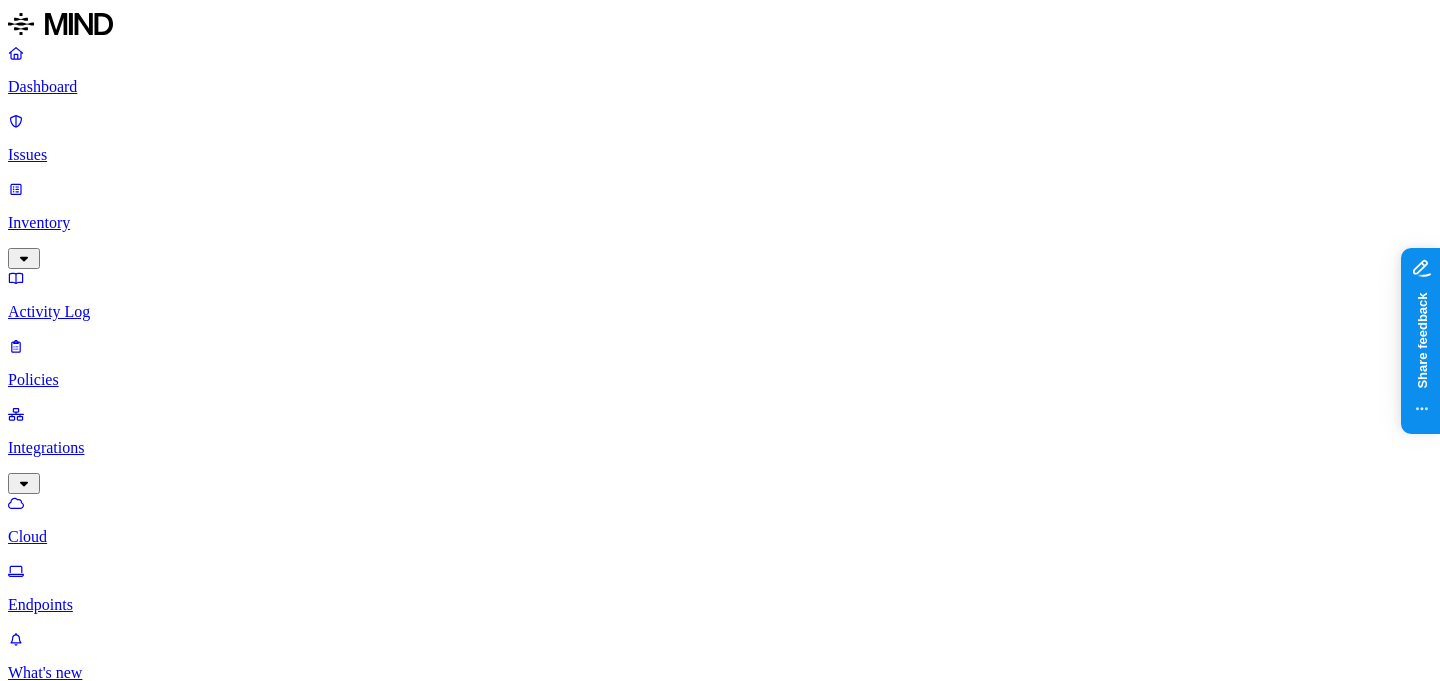 scroll, scrollTop: 0, scrollLeft: 0, axis: both 